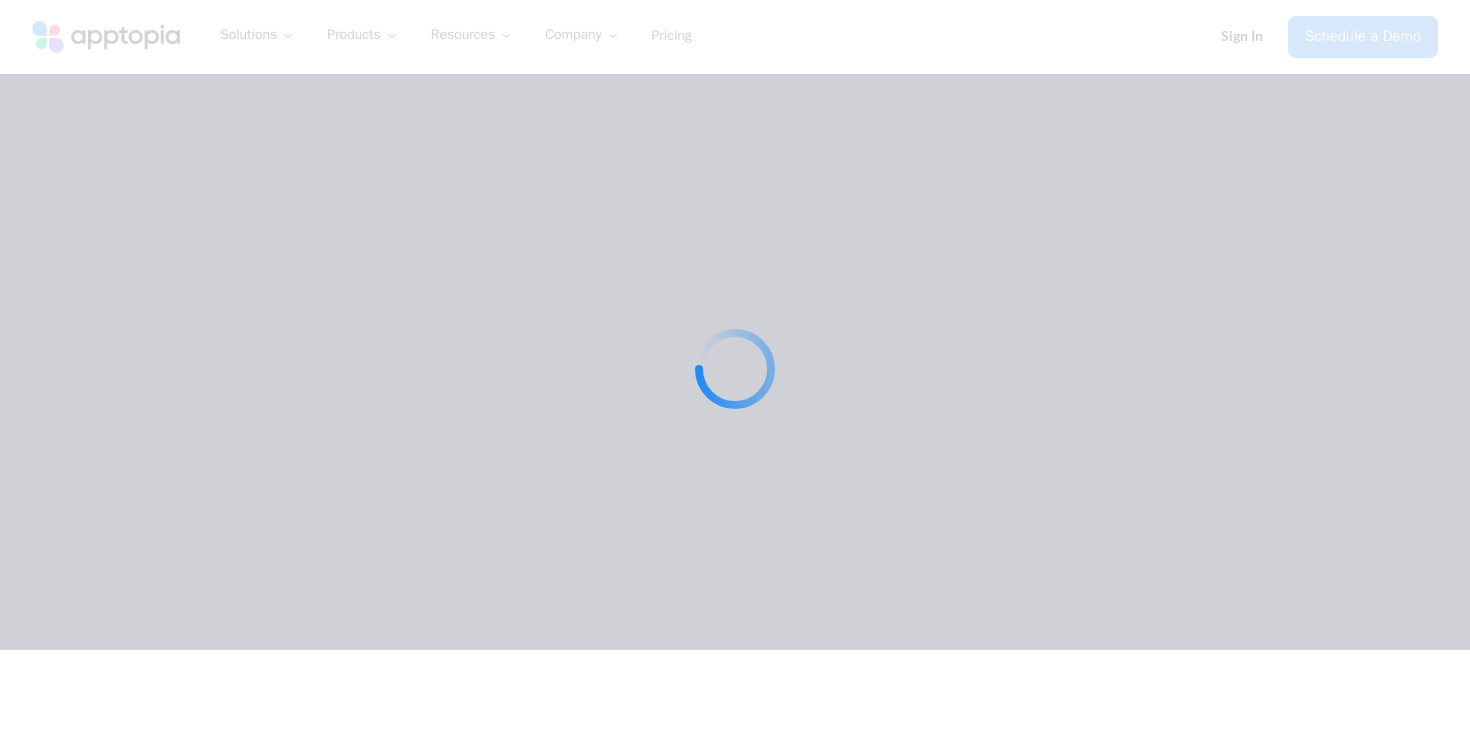 scroll, scrollTop: 0, scrollLeft: 0, axis: both 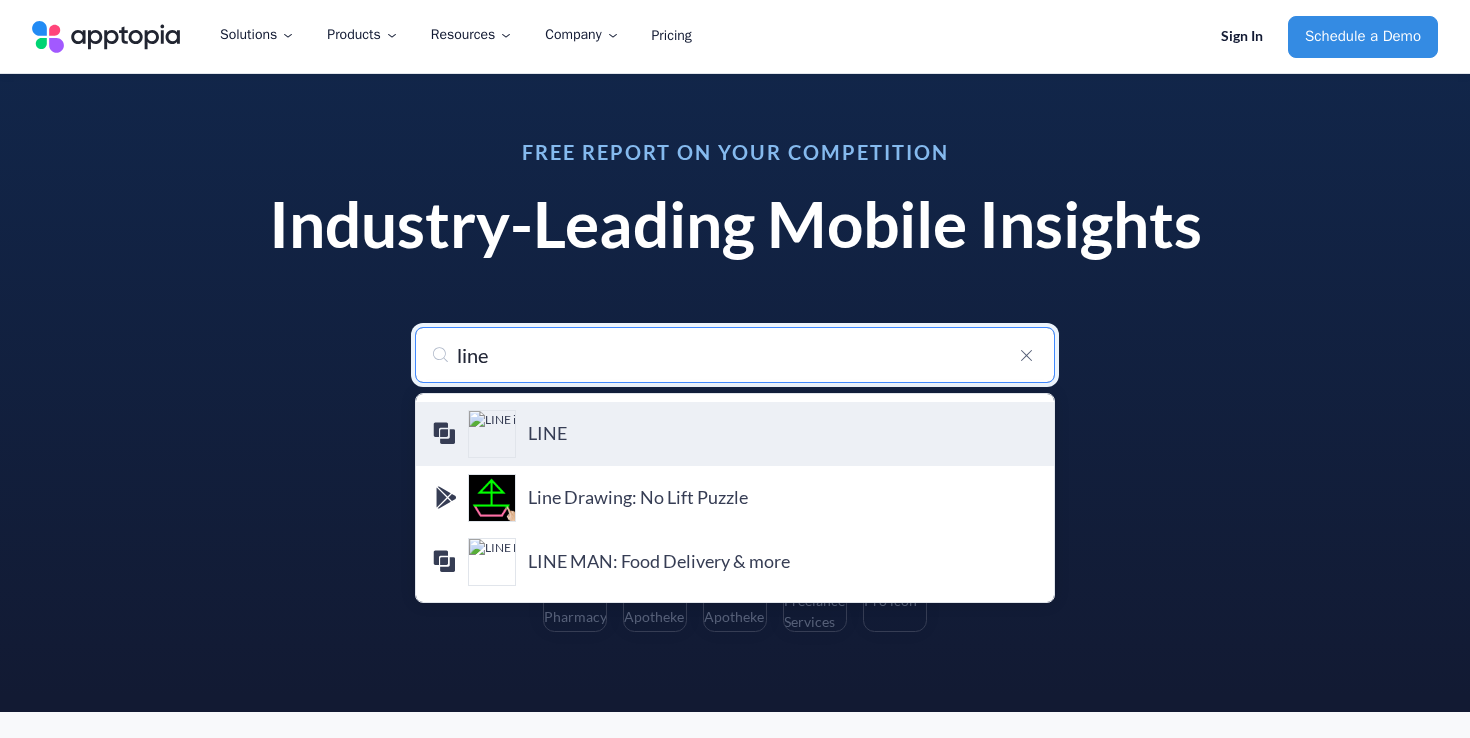 click on "LINE" at bounding box center [783, 434] 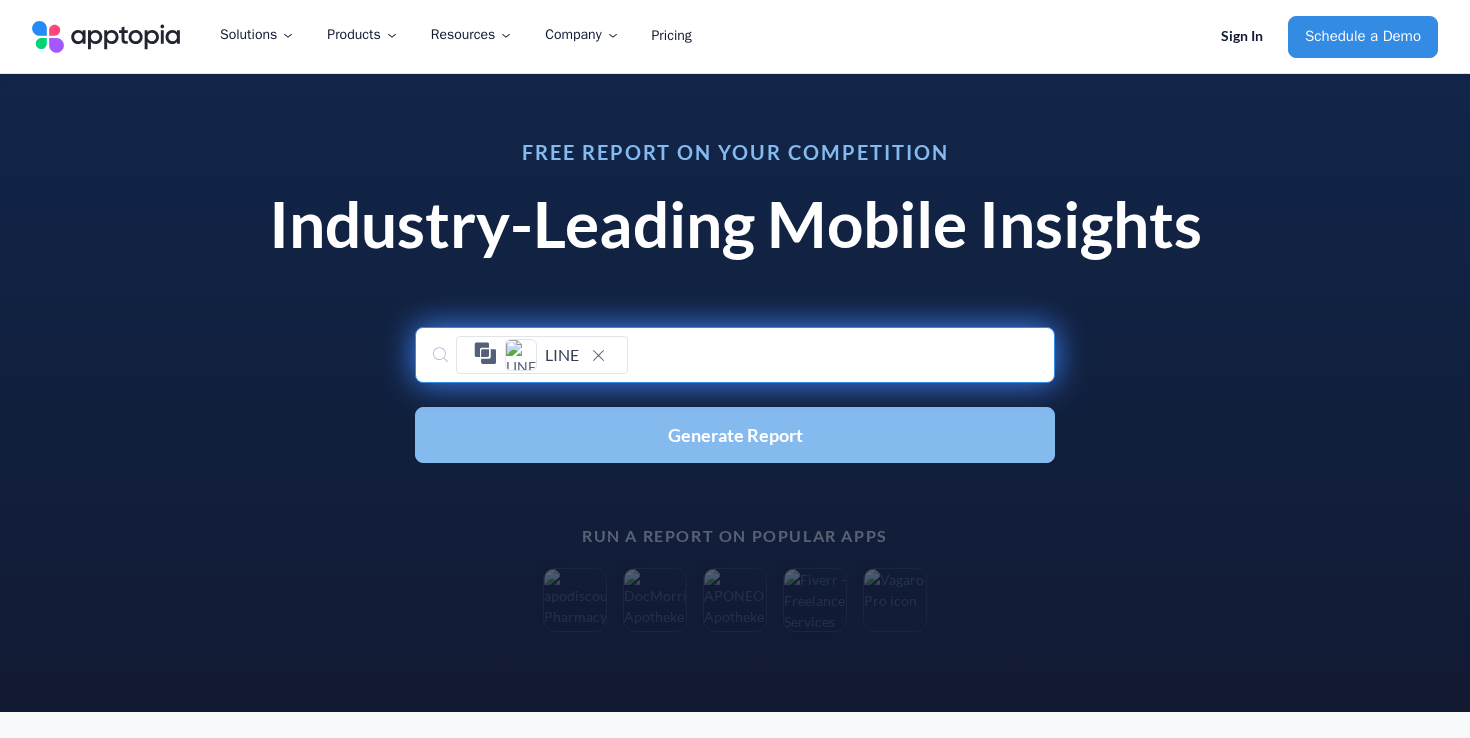 click on "Generate Report" at bounding box center [735, 435] 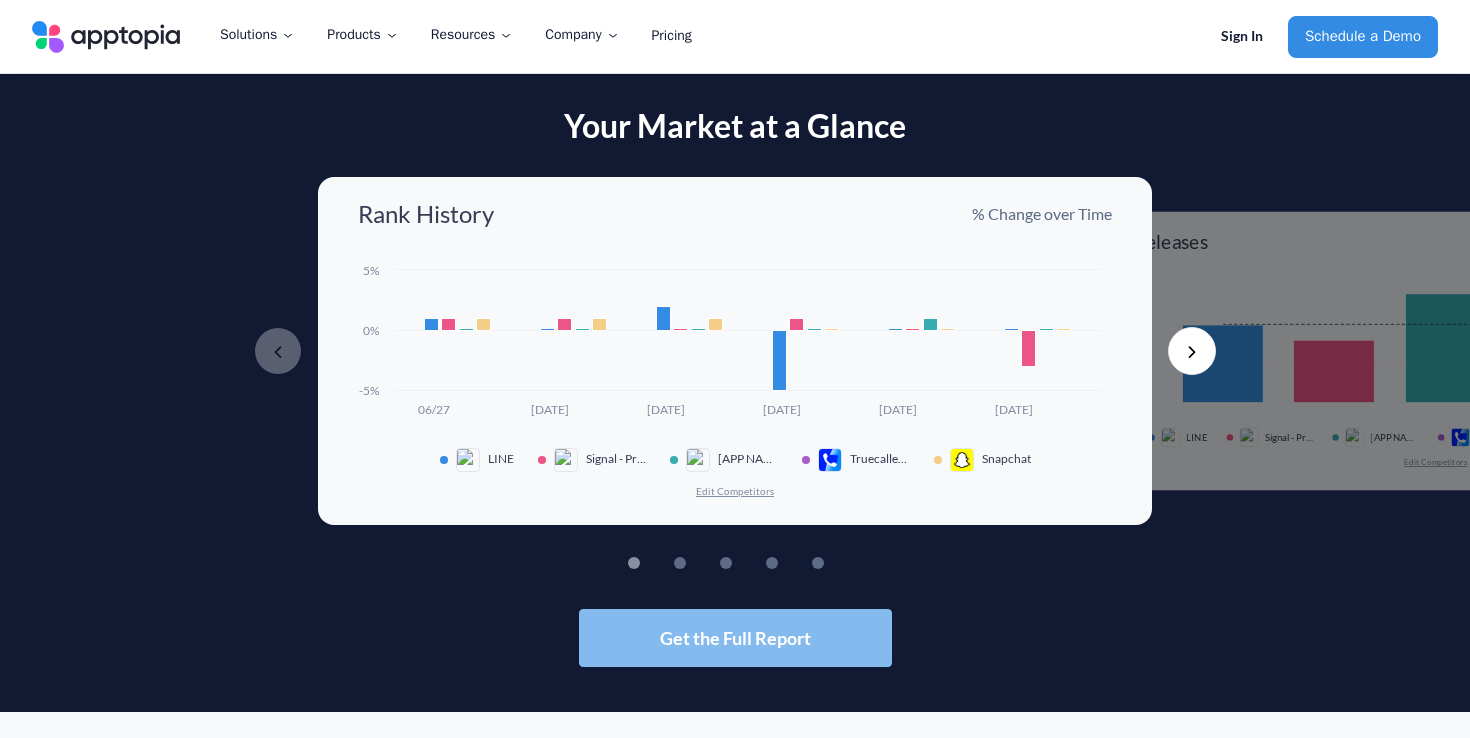 click on "Get the Full Report" at bounding box center (735, 638) 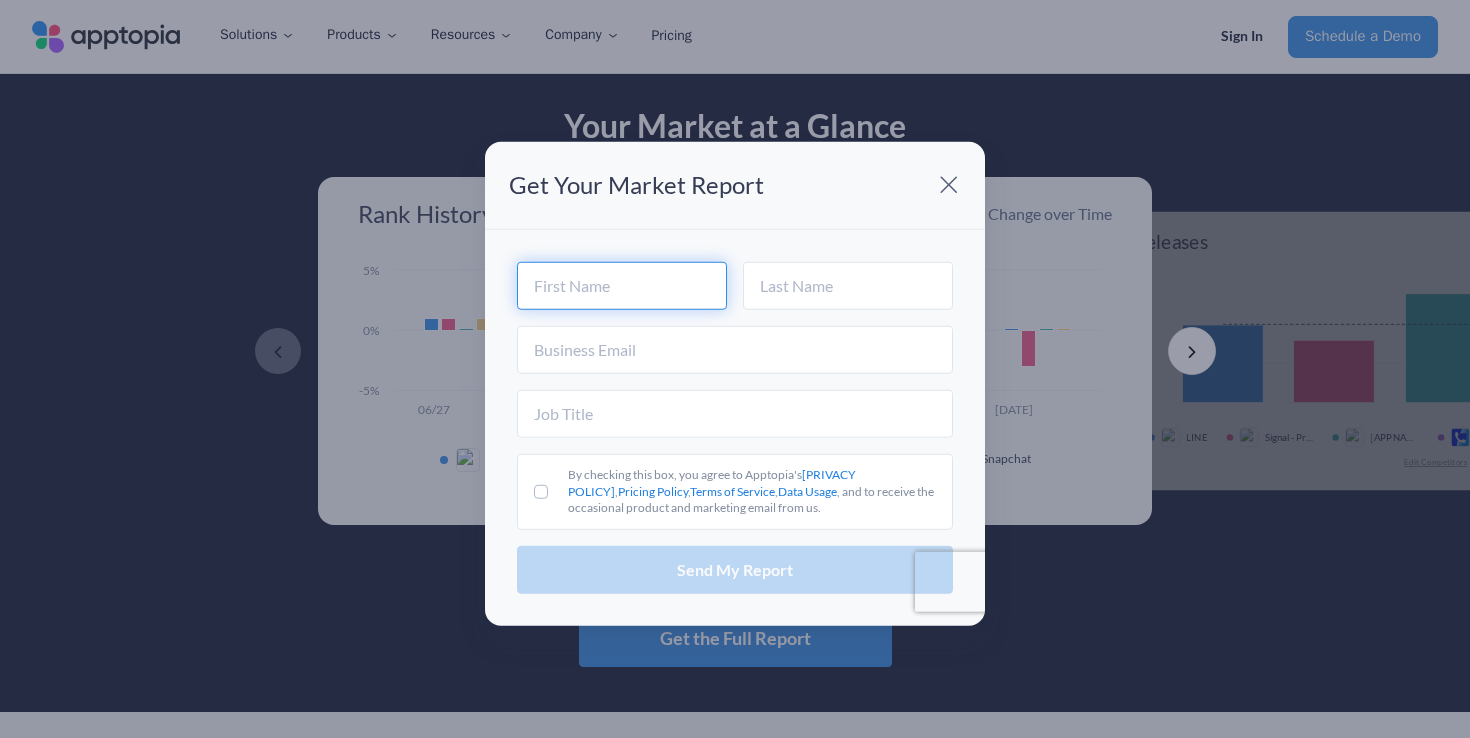 click at bounding box center (622, 286) 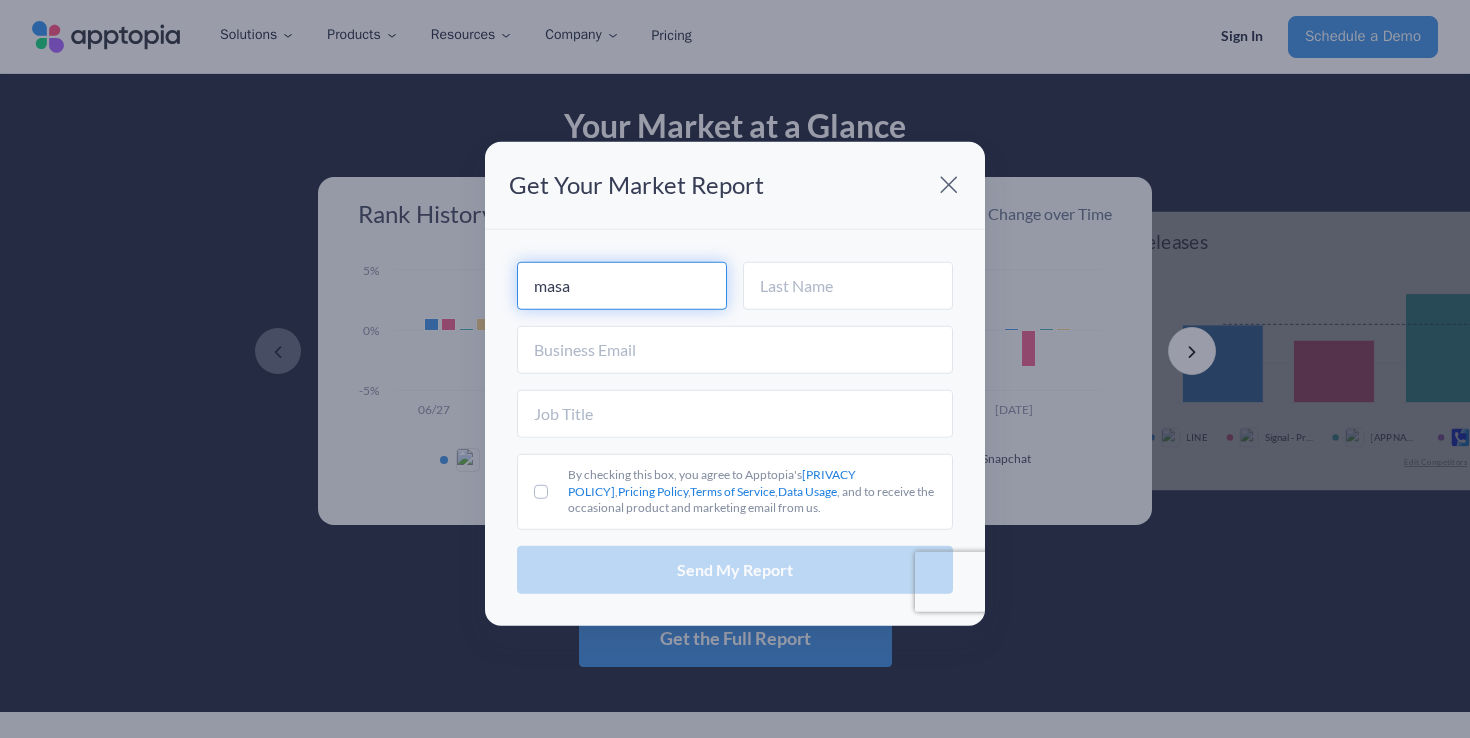 type on "masa" 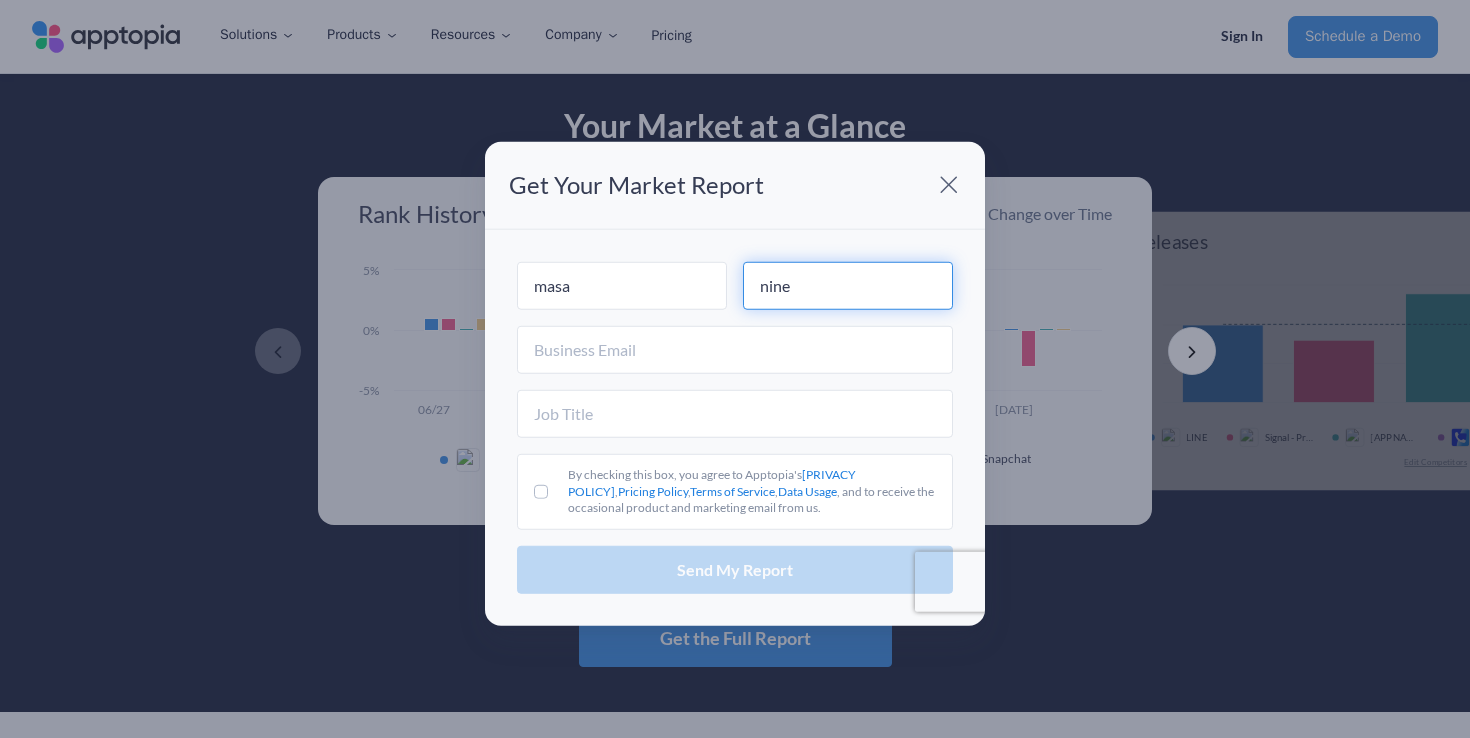 type on "nine" 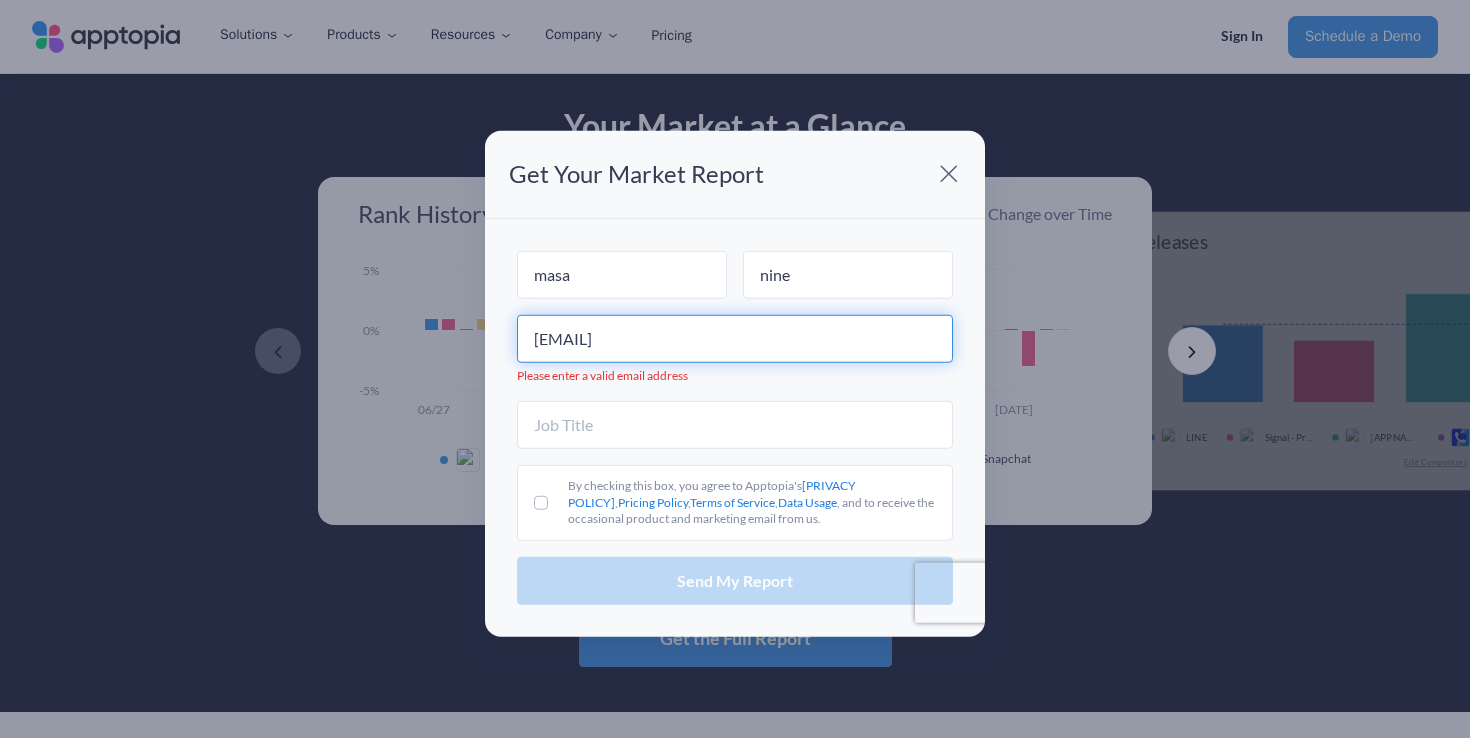 type on "[EMAIL]" 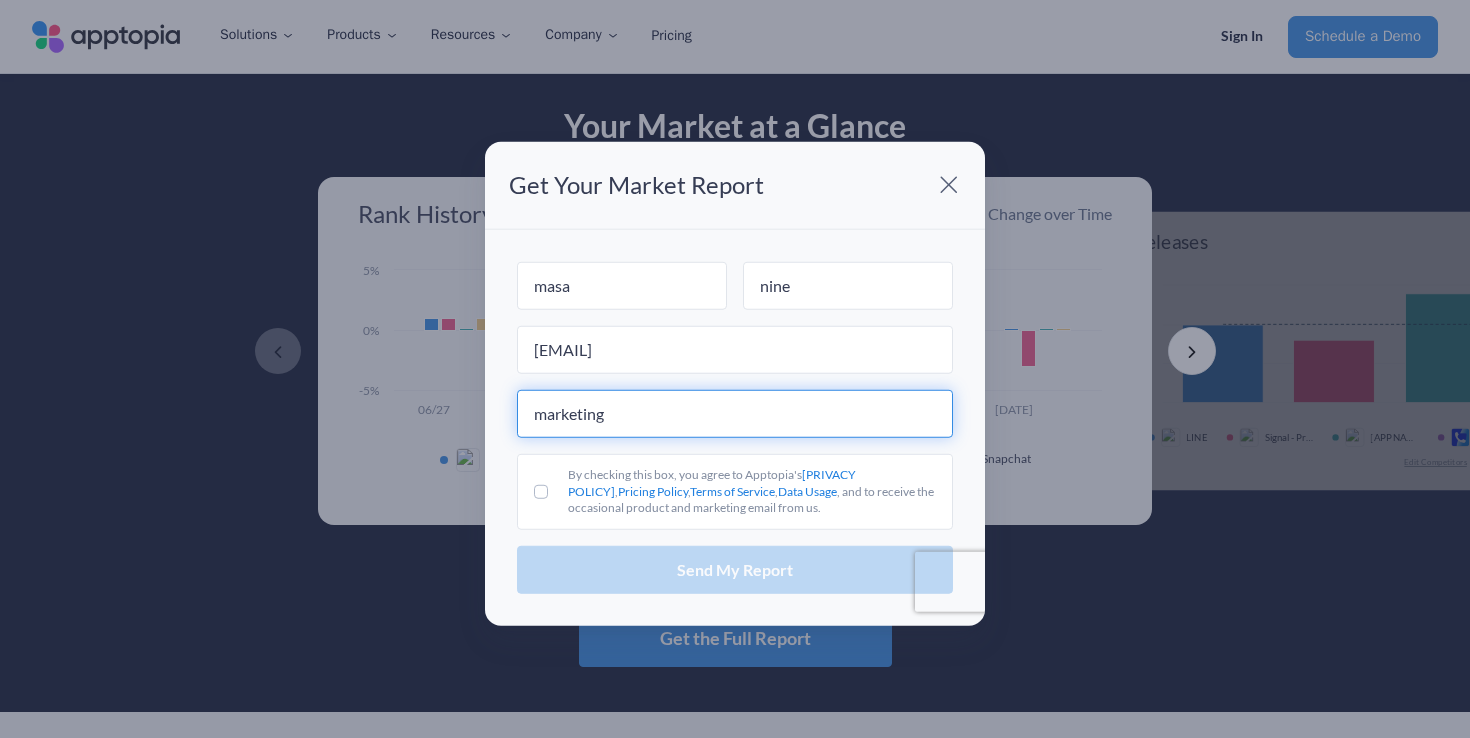 type on "marketing" 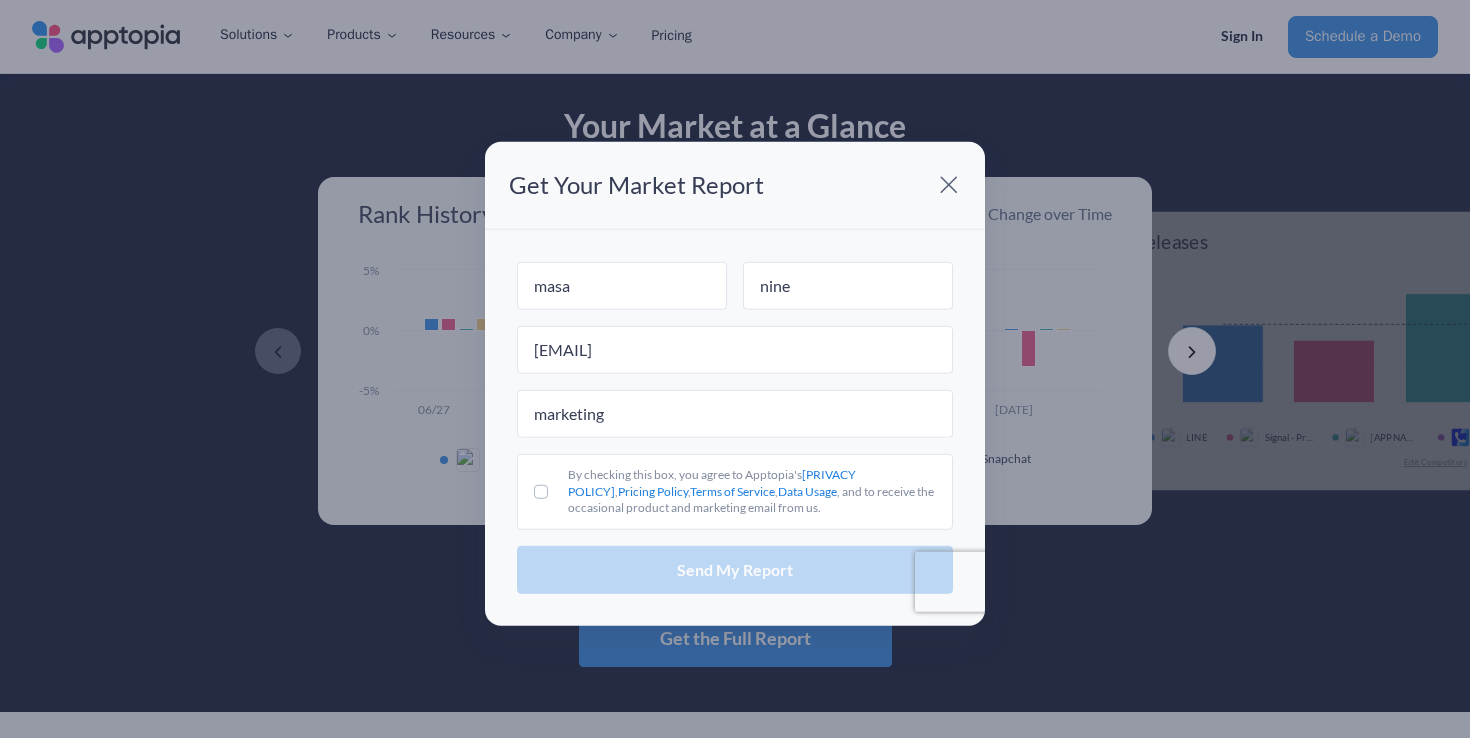 click on "By checking this box, you agree to Apptopia's Privacy Notice, Pricing Policy, Terms of Service, Data Usage, and to receive the occasional product and marketing email from us." at bounding box center (541, 492) 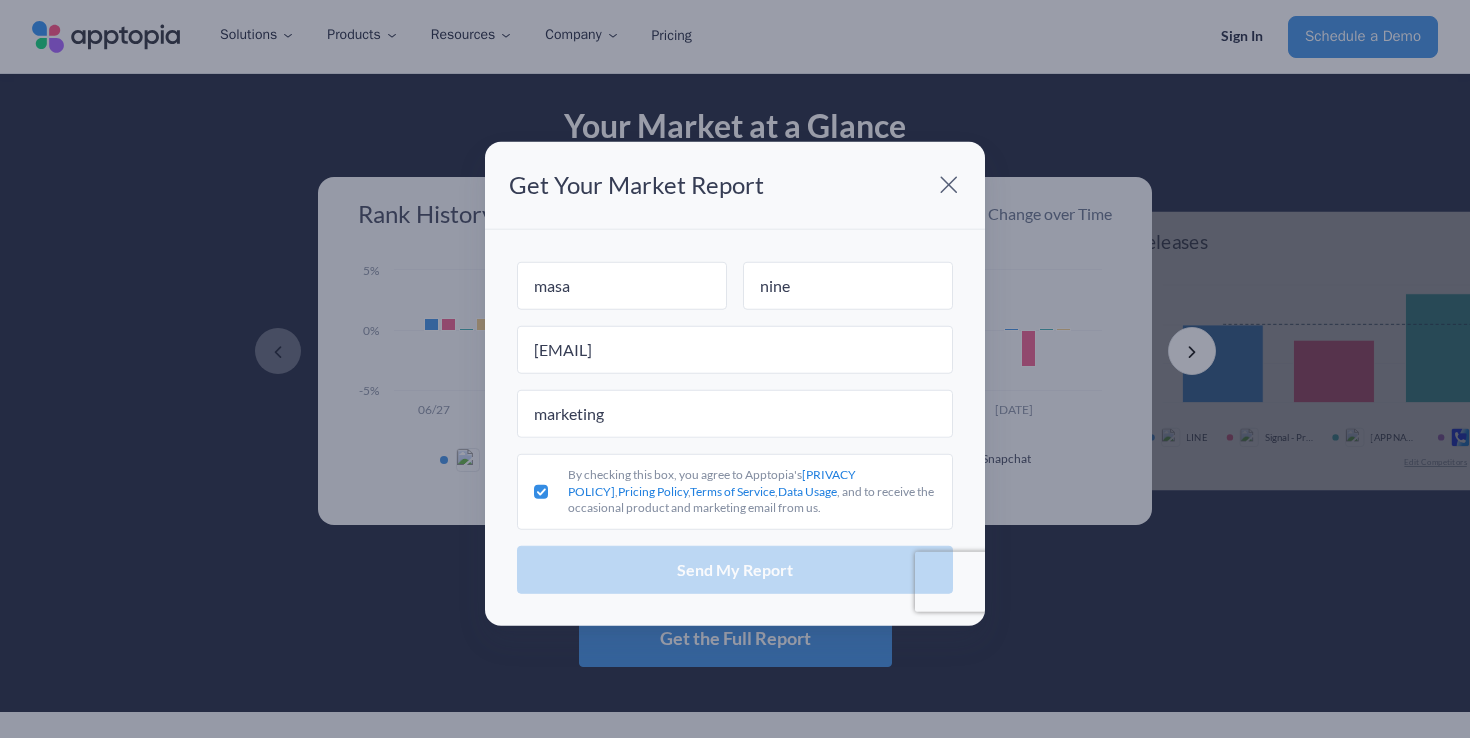 checkbox on "true" 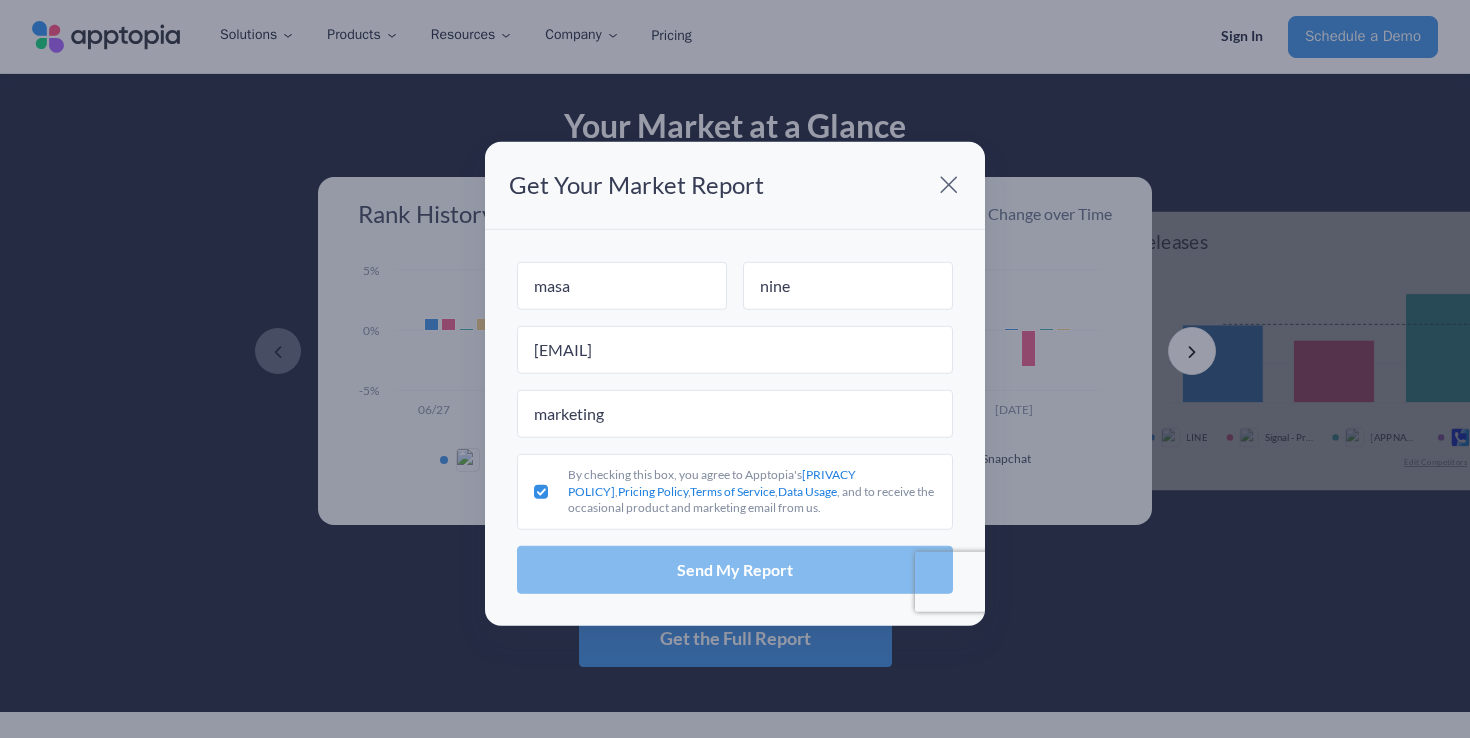 click on "Send My Report" at bounding box center [735, 570] 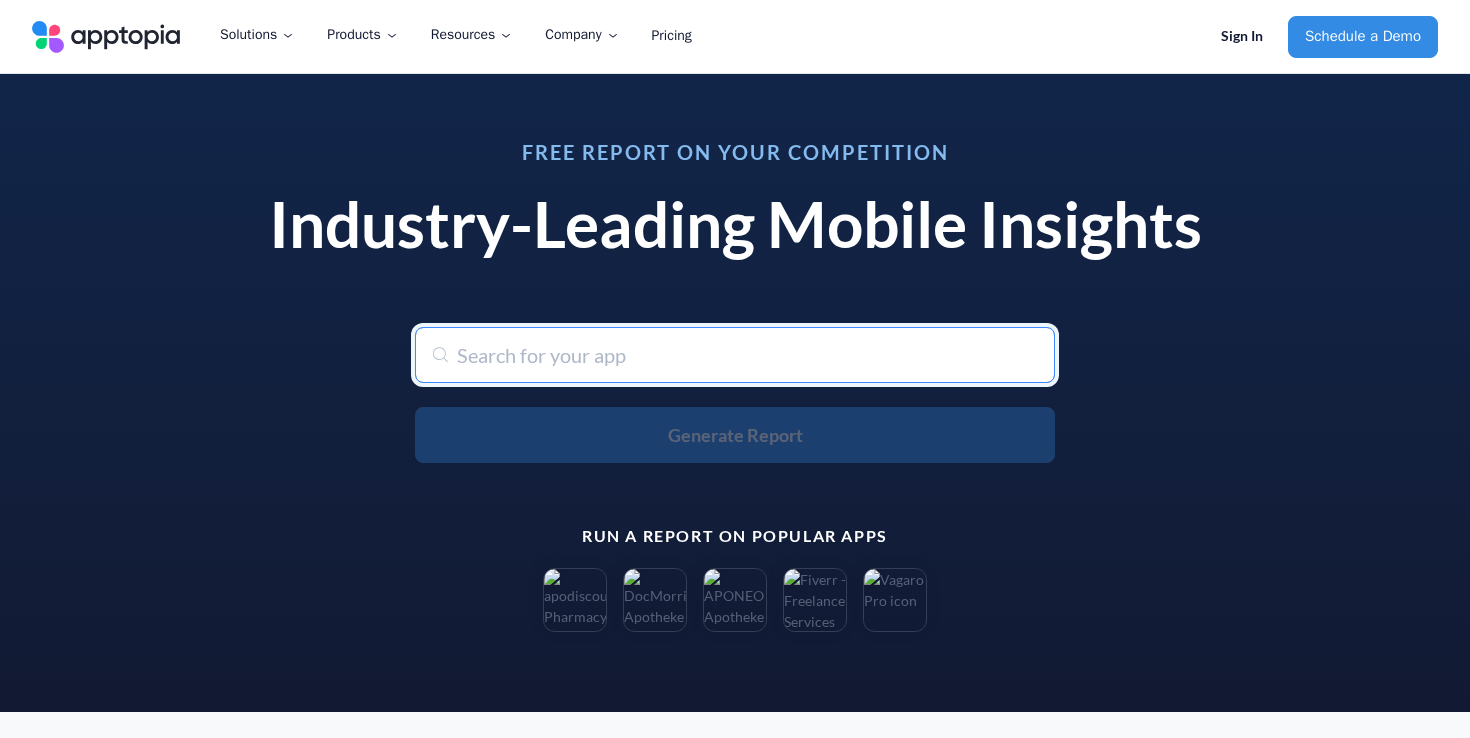 scroll, scrollTop: 0, scrollLeft: 0, axis: both 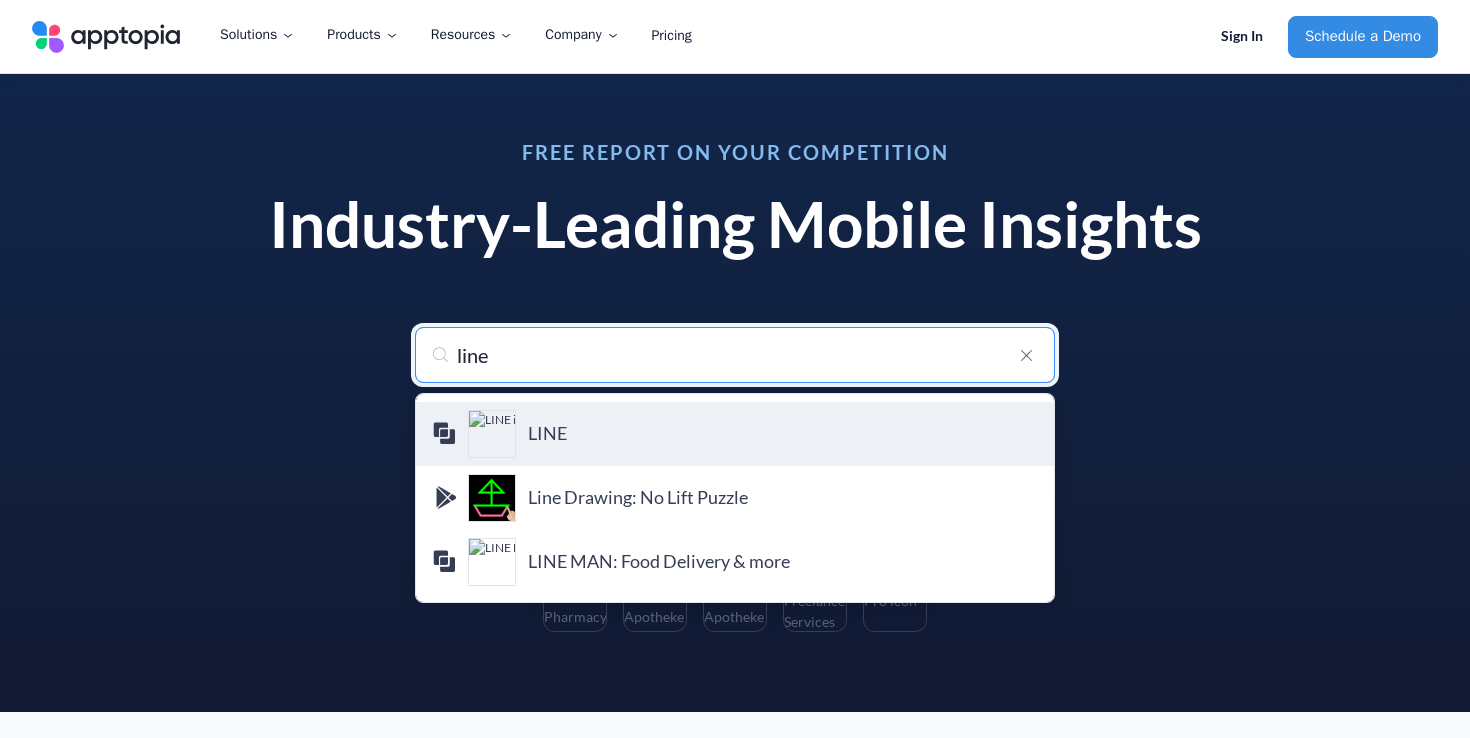 click on "LINE" at bounding box center (783, 434) 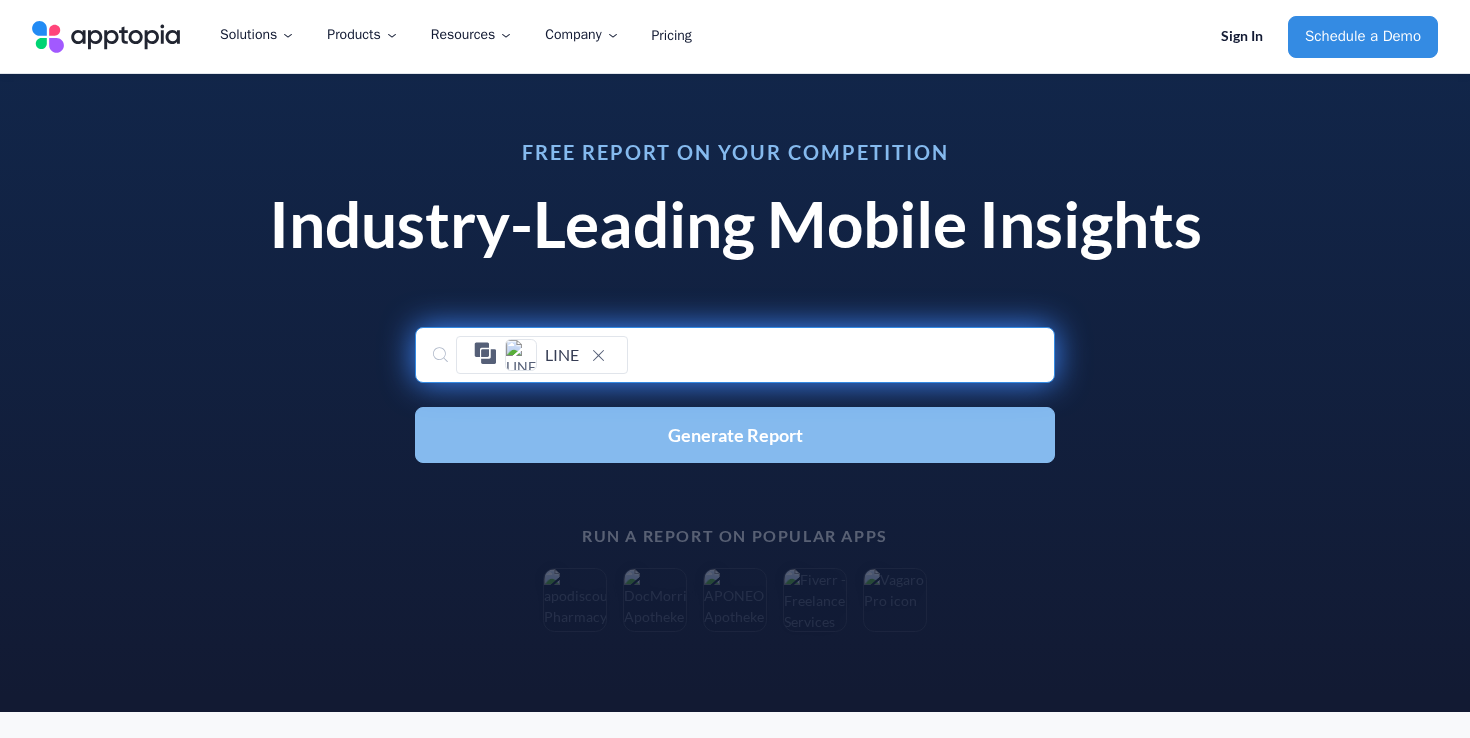 click on "Generate Report" at bounding box center (735, 435) 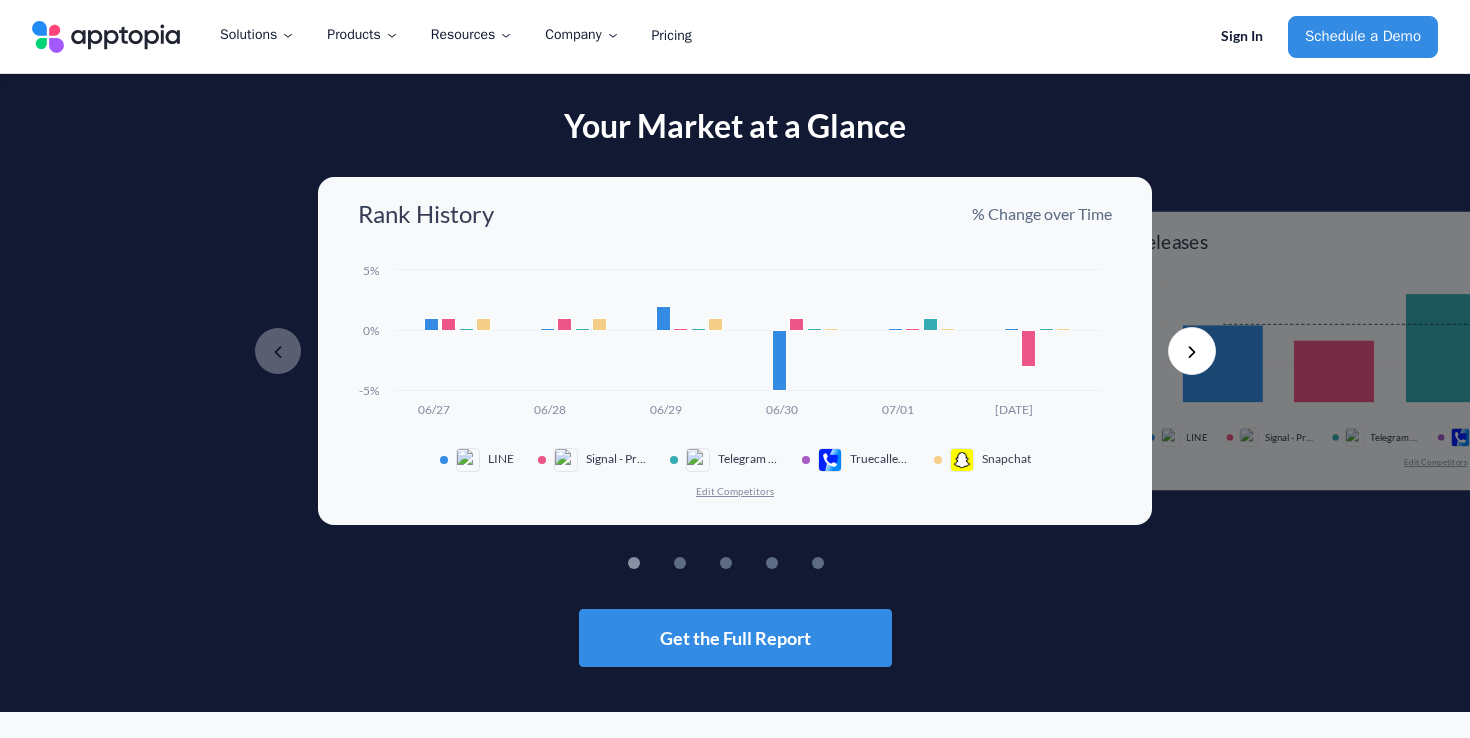 click on "Edit Competitors" at bounding box center [735, 491] 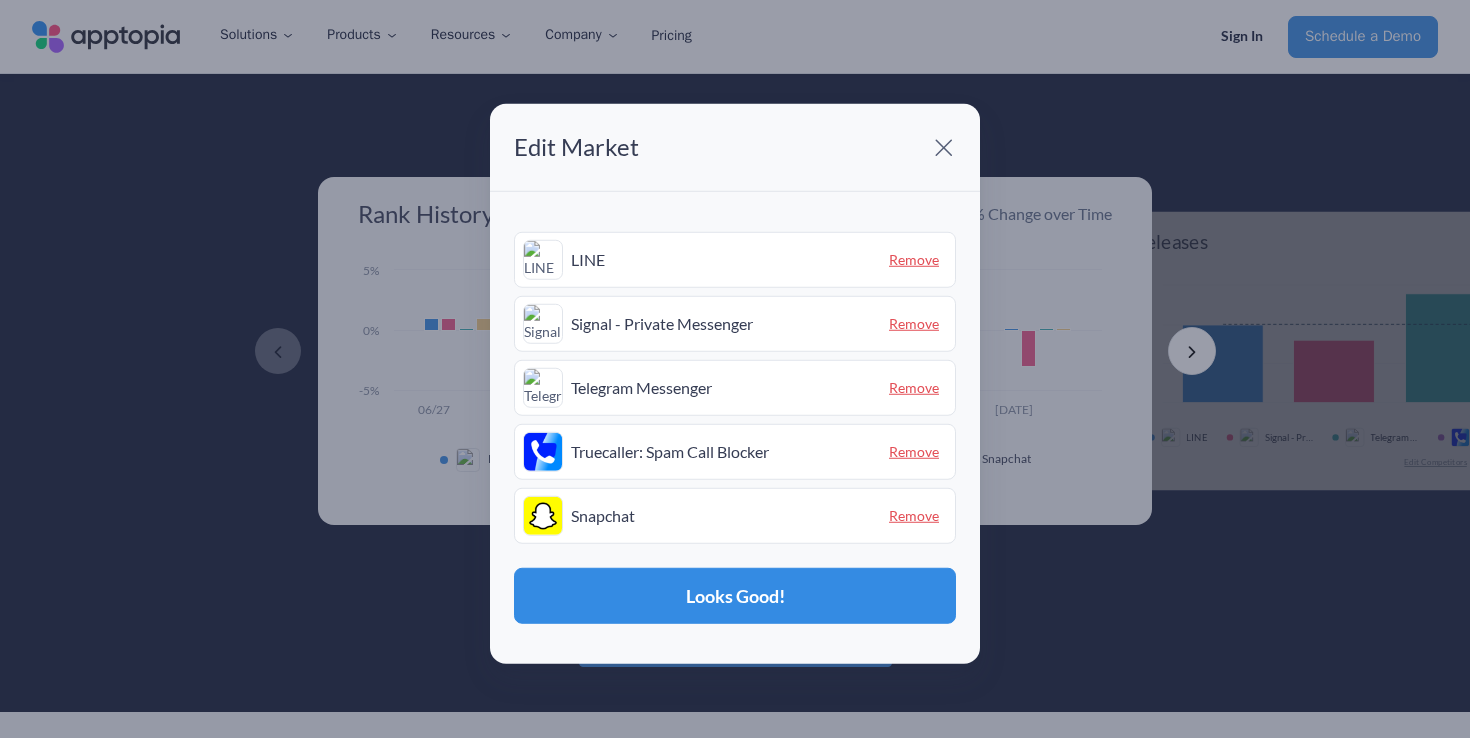 click on "Remove" at bounding box center [914, 259] 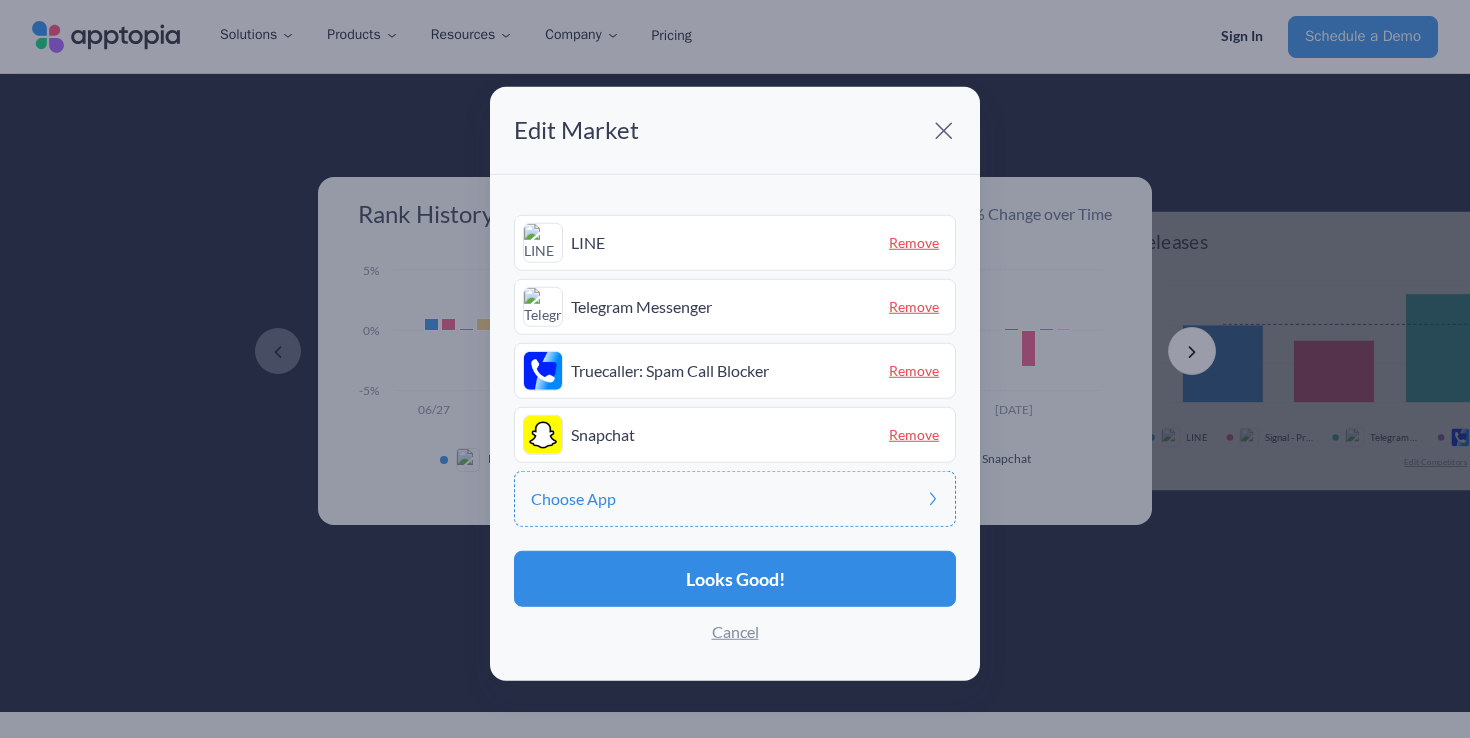 click on "Remove" at bounding box center [914, 242] 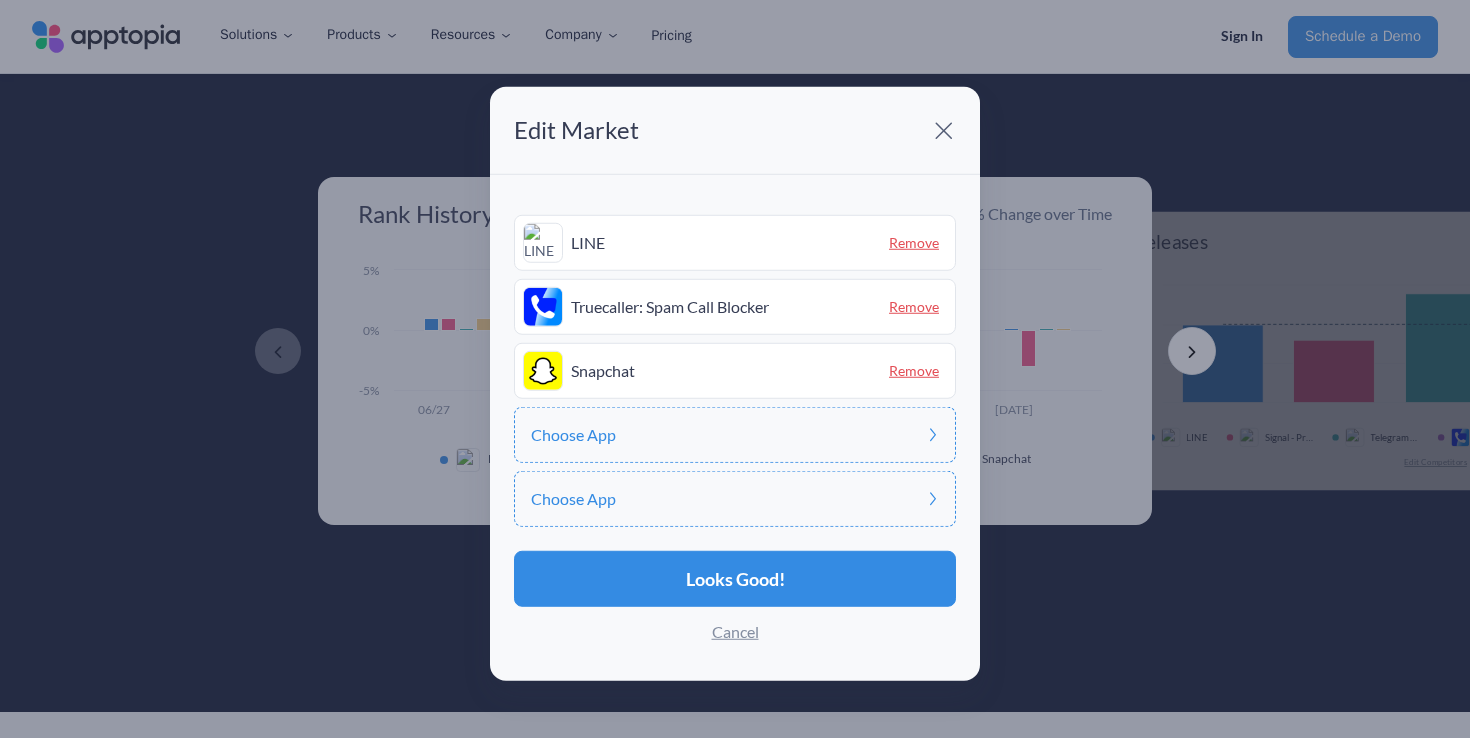 click on "Remove" at bounding box center [914, 242] 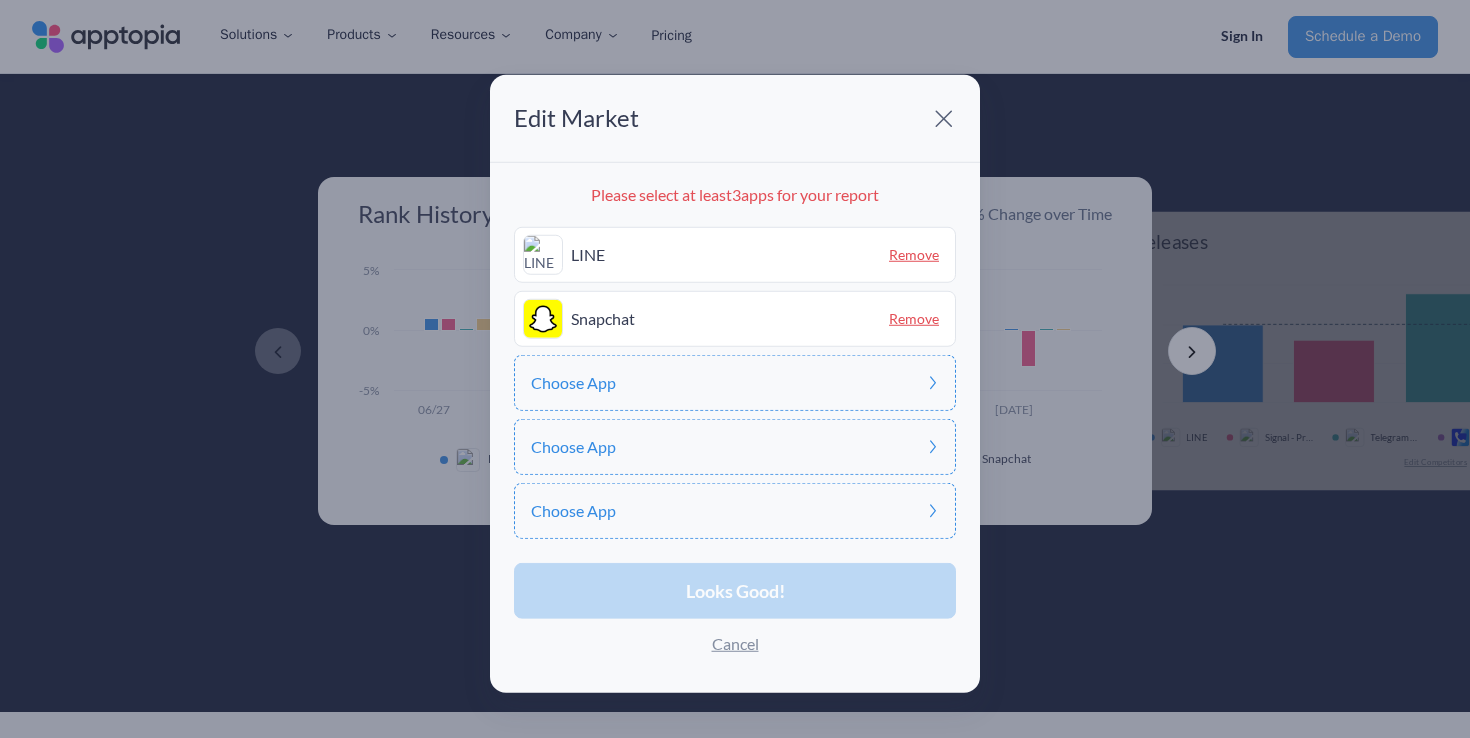 click on "Remove" at bounding box center (914, 254) 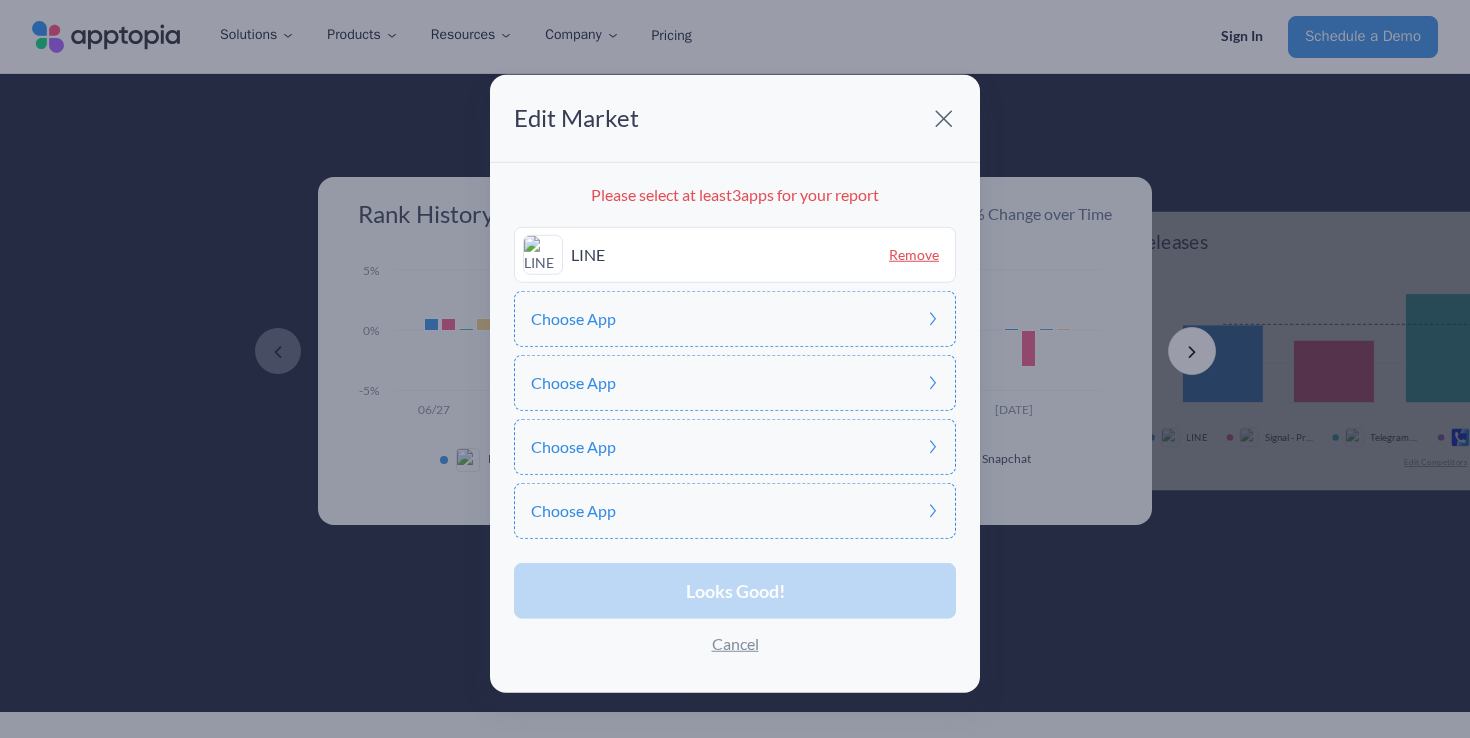 click on "Looks Good! Cancel" at bounding box center (735, 616) 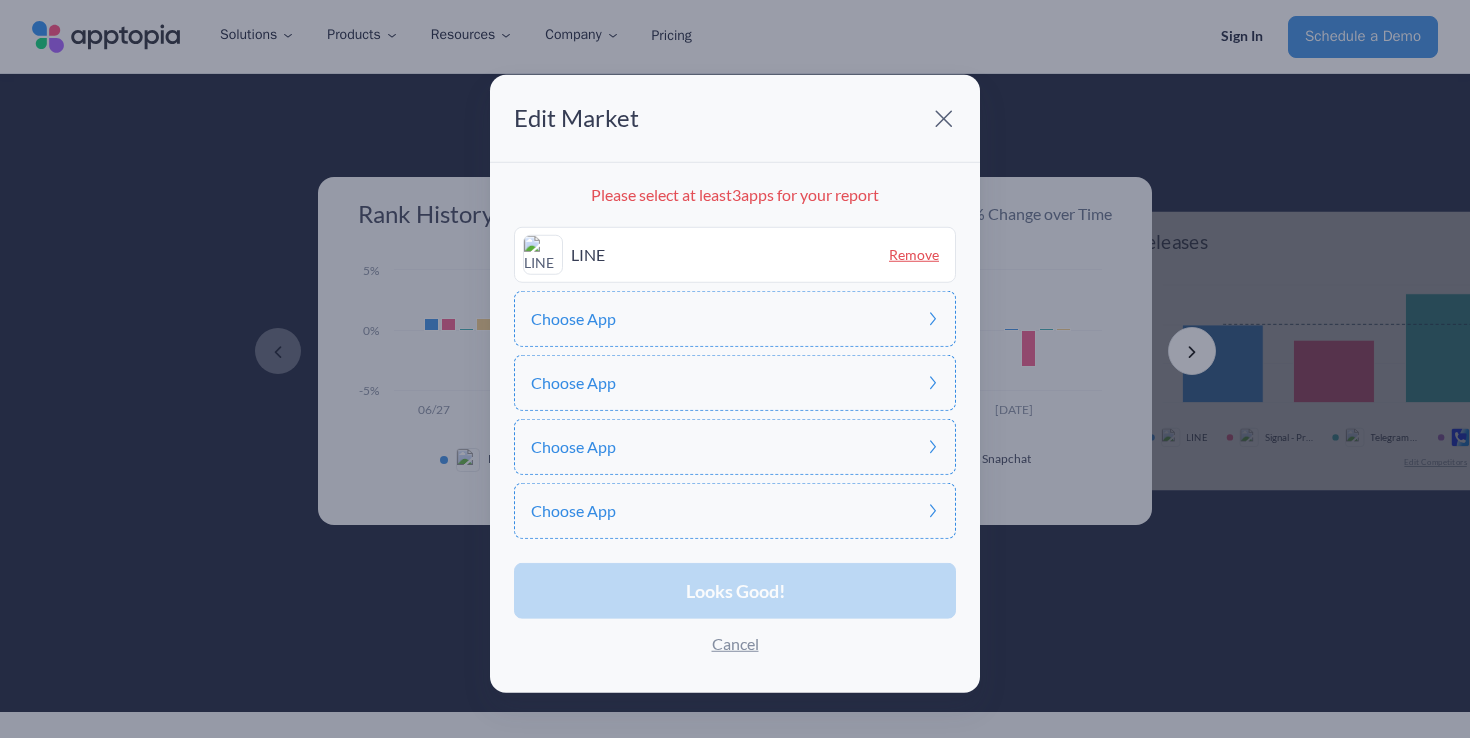 click at bounding box center [933, 319] 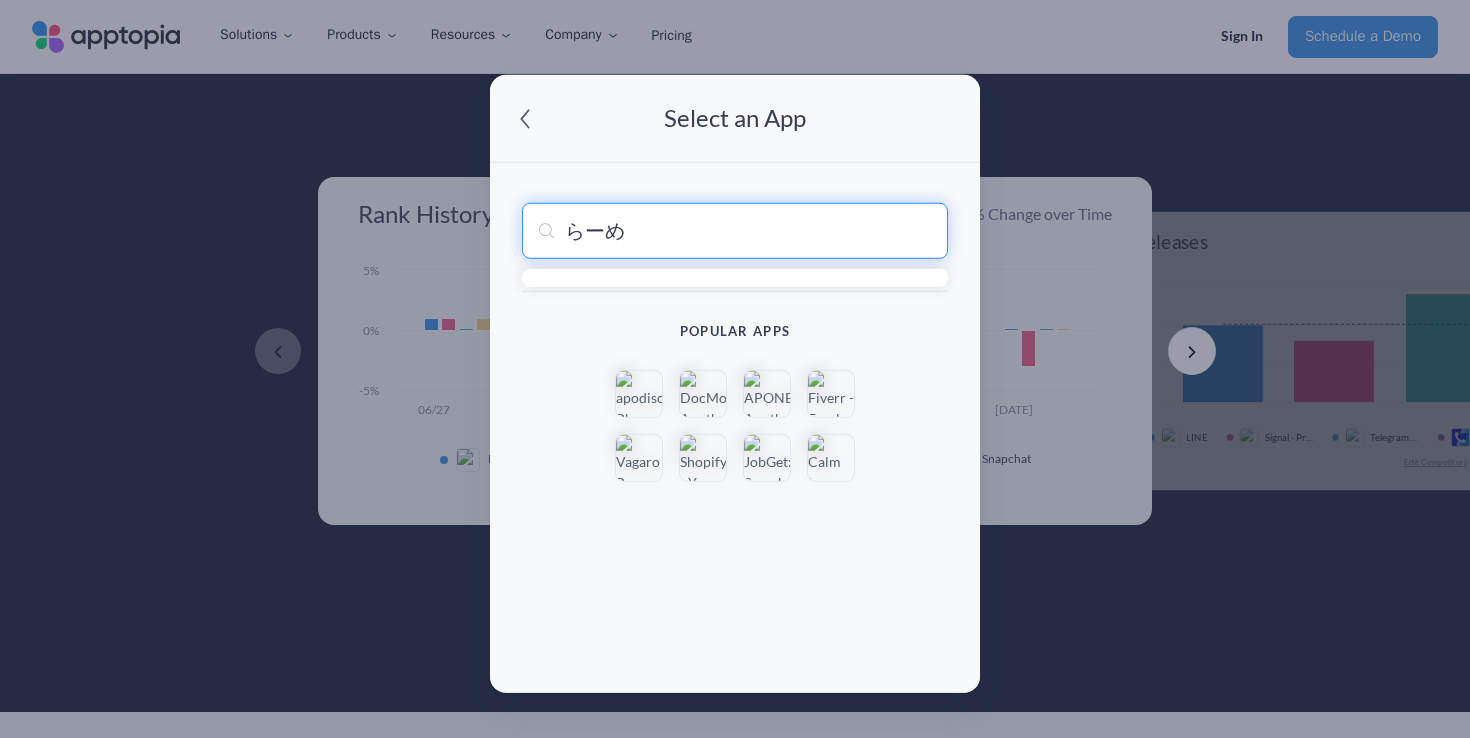 type on "らーめｎ" 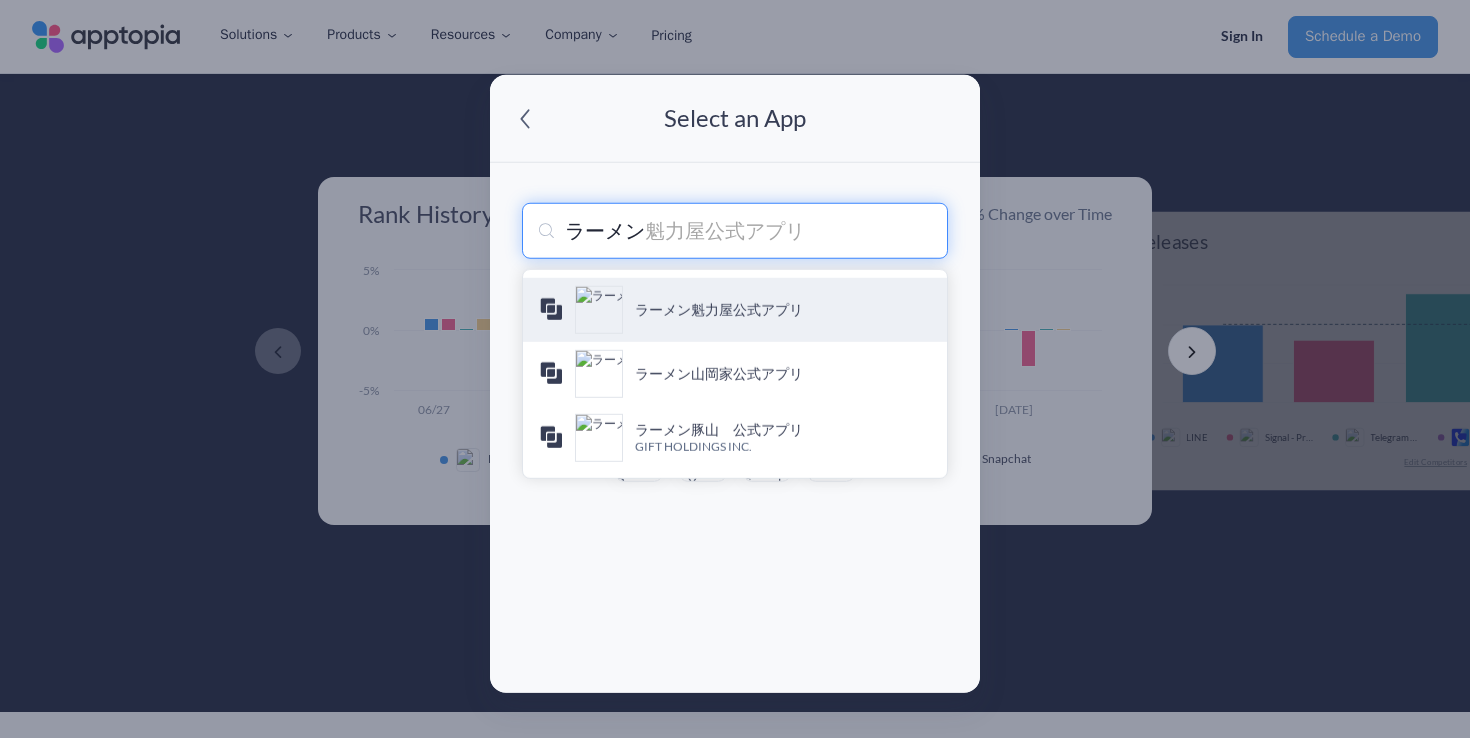 click on "ラーメン魁力屋公式アプリ" at bounding box center [735, 310] 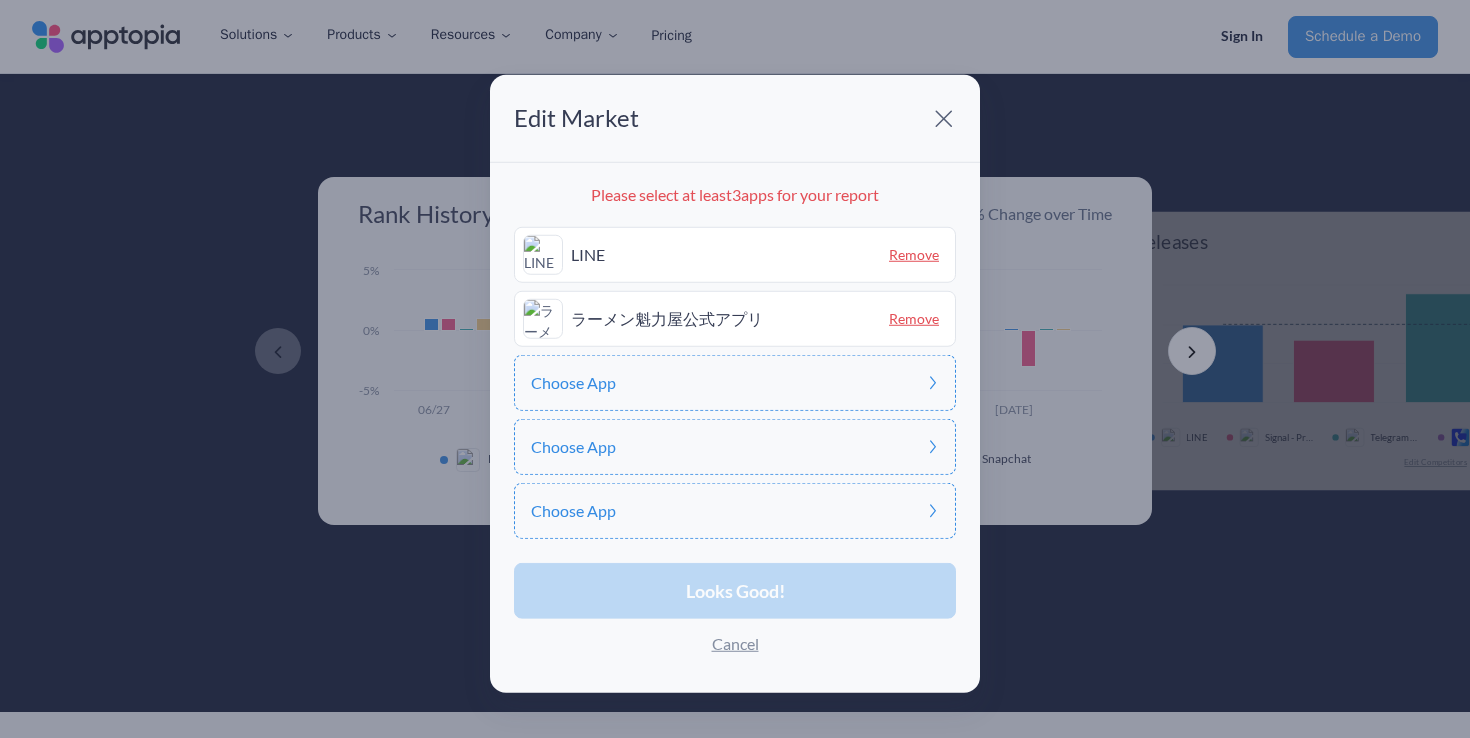 click on "Choose App" at bounding box center [735, 383] 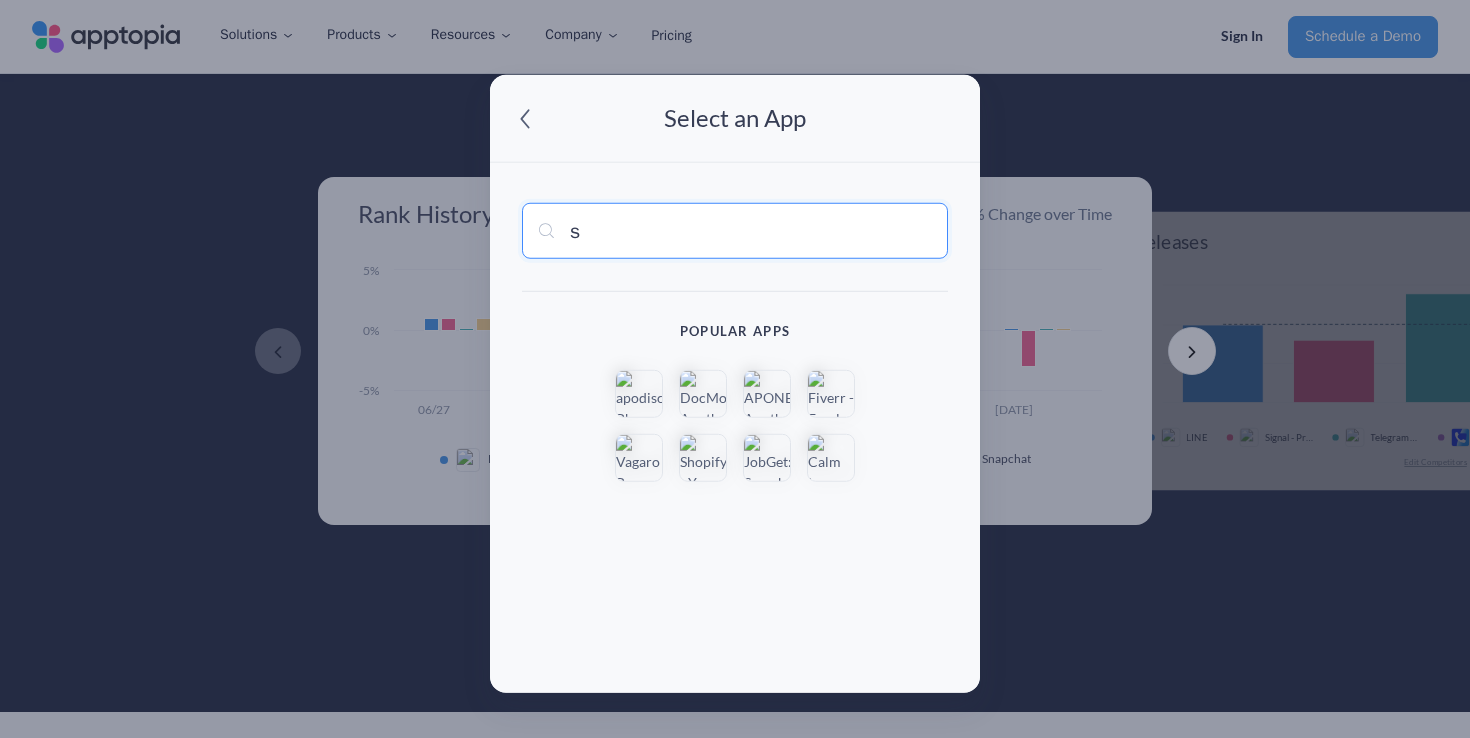 type on "そ" 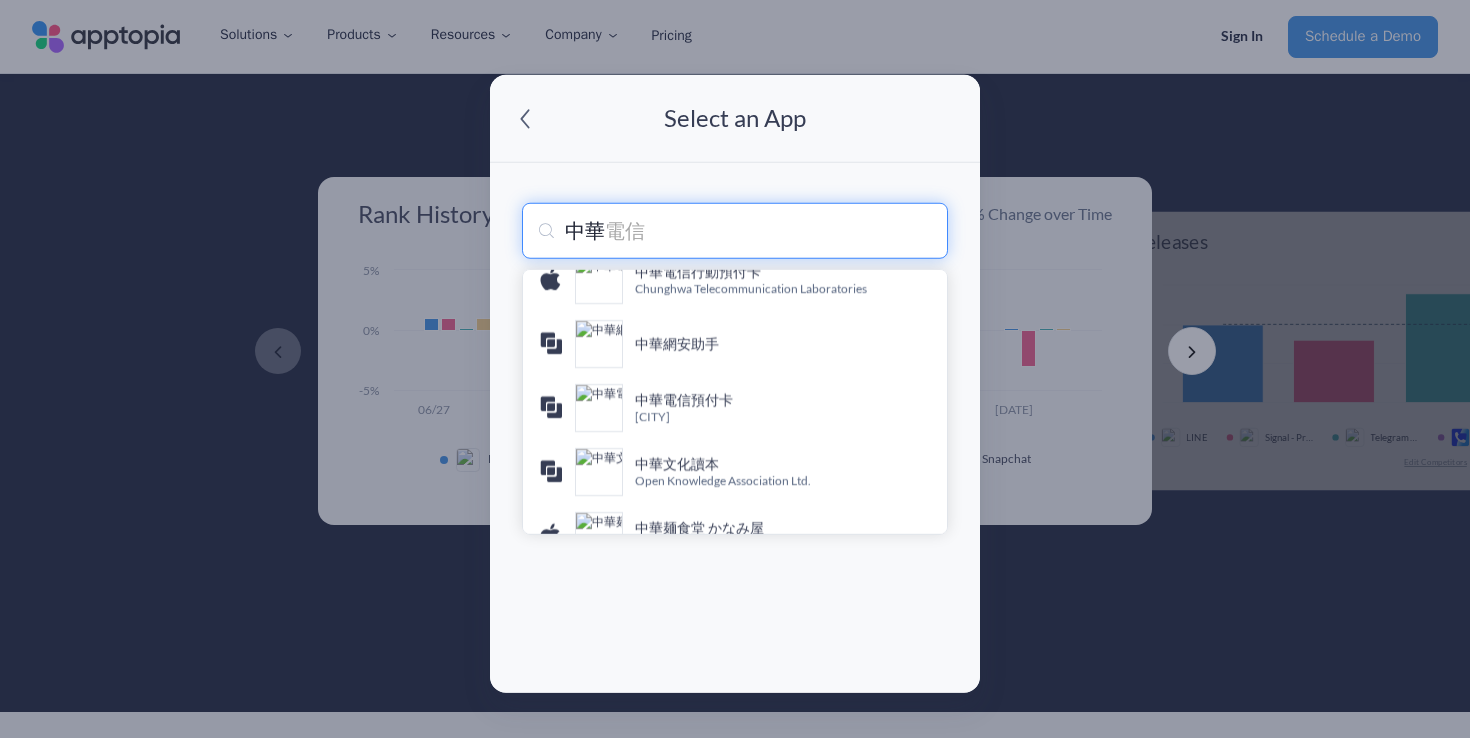 scroll, scrollTop: 200, scrollLeft: 0, axis: vertical 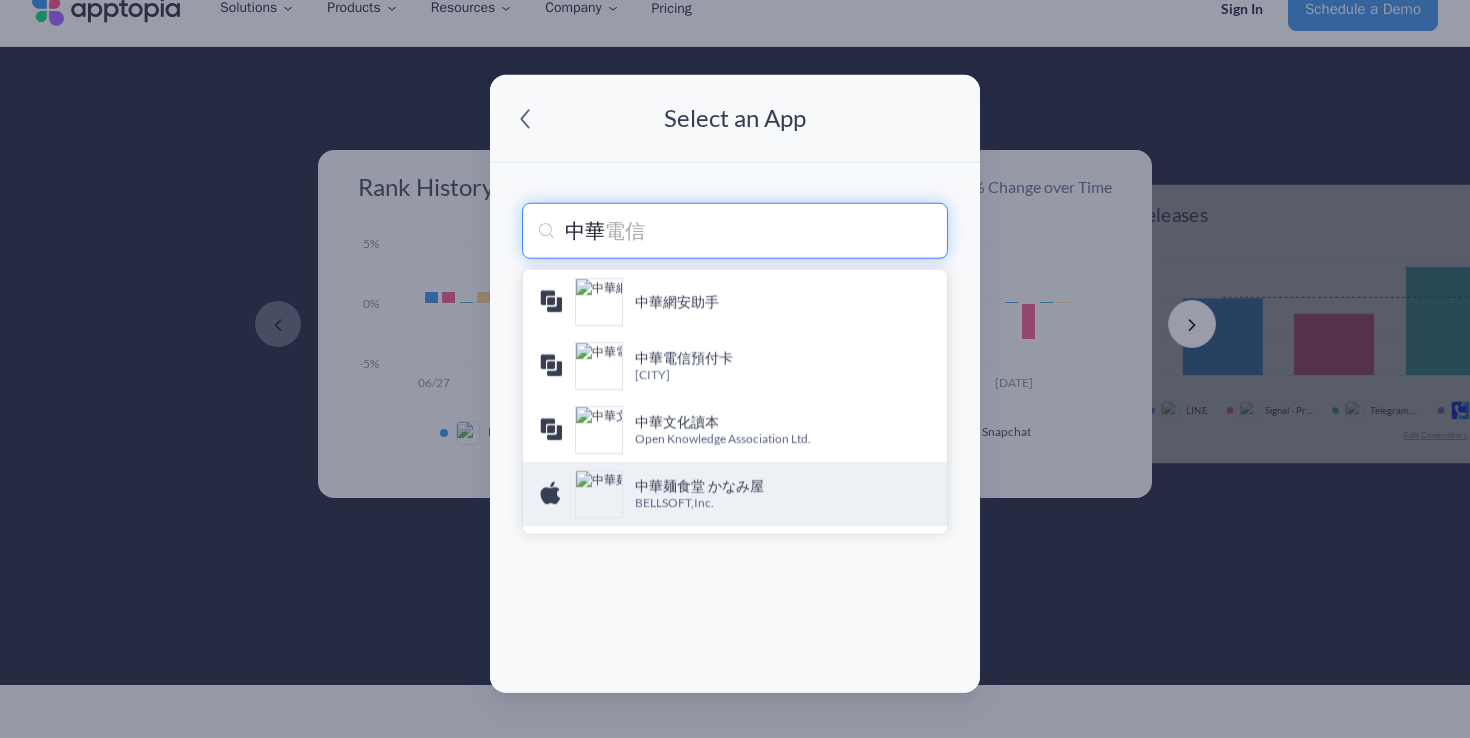 click on "BELLSOFT,Inc." at bounding box center [783, 503] 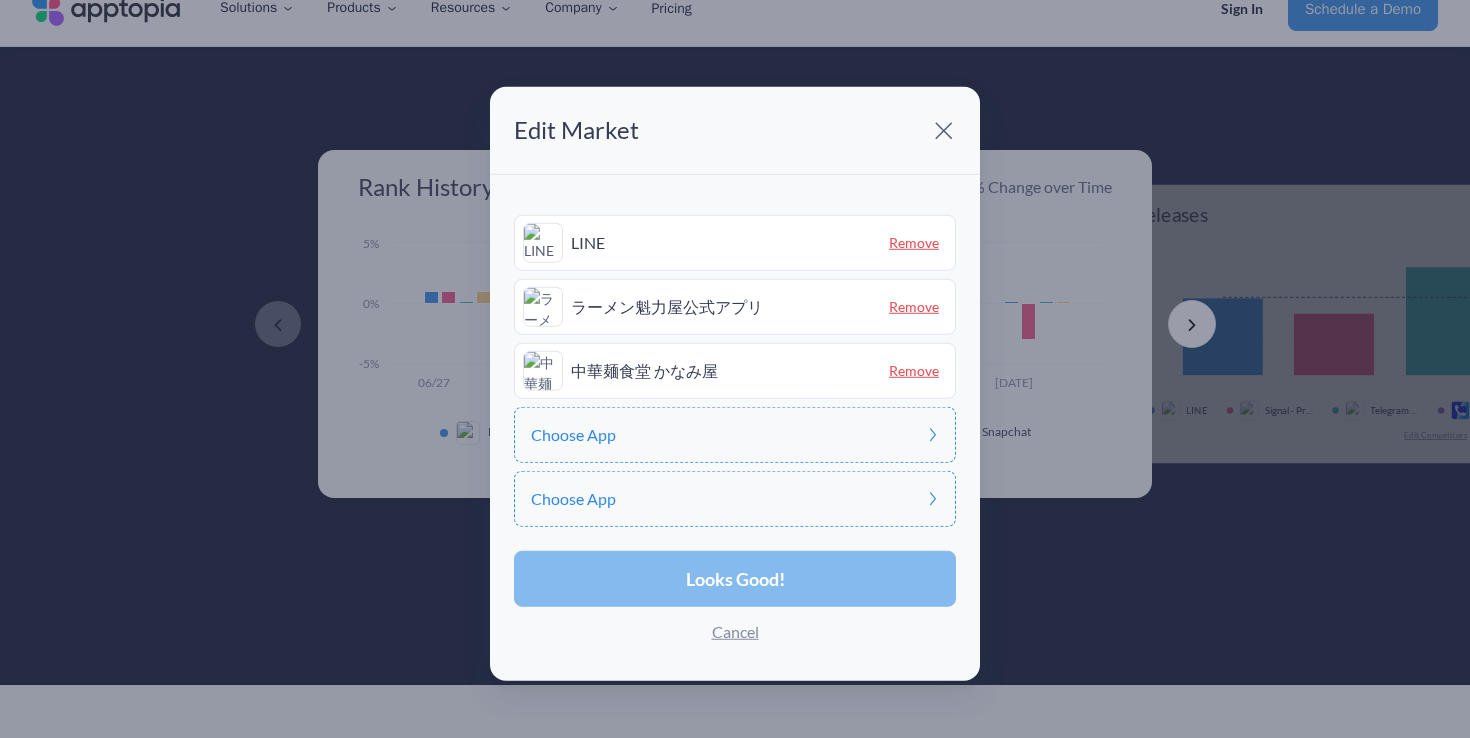 click on "Looks Good!" at bounding box center [735, 579] 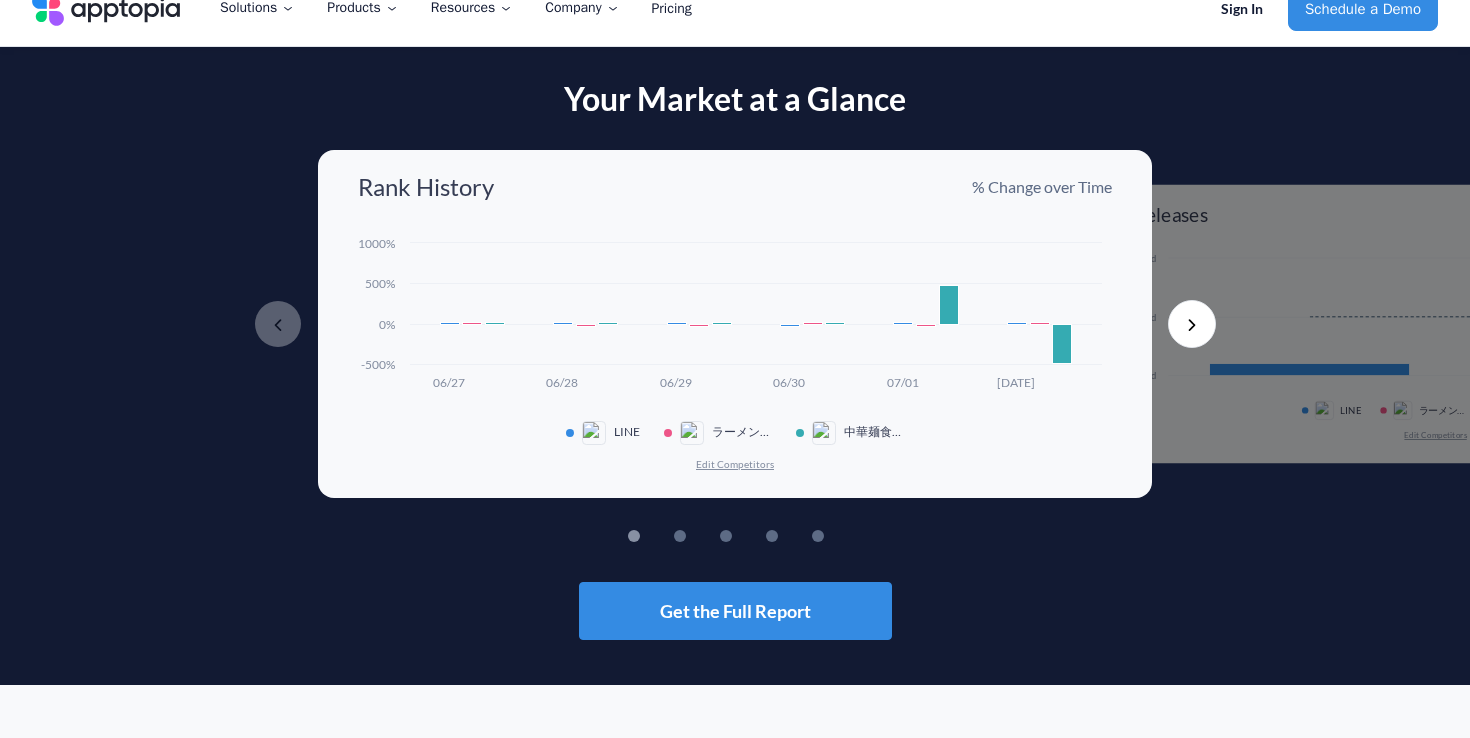 click on "Next" at bounding box center (1192, 324) 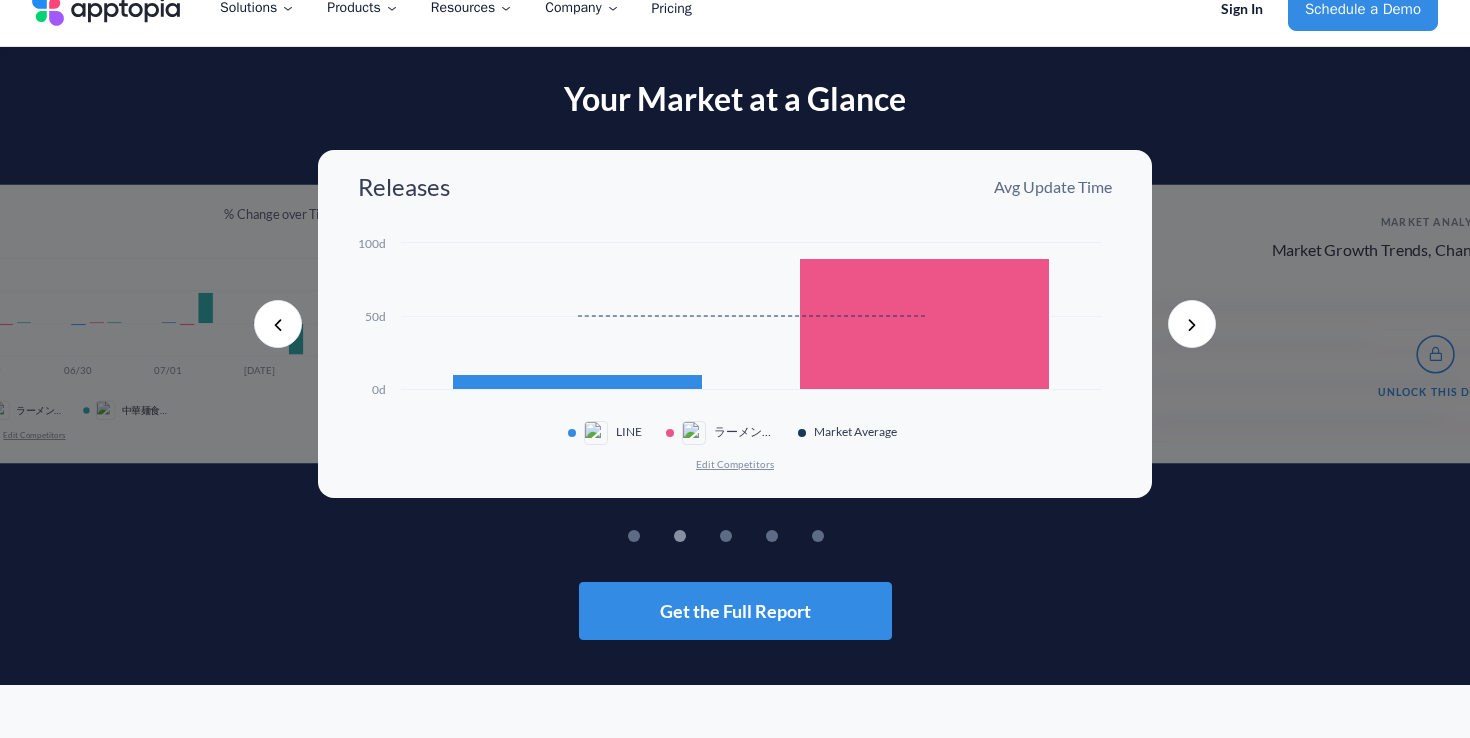 click on "Next" at bounding box center (1192, 324) 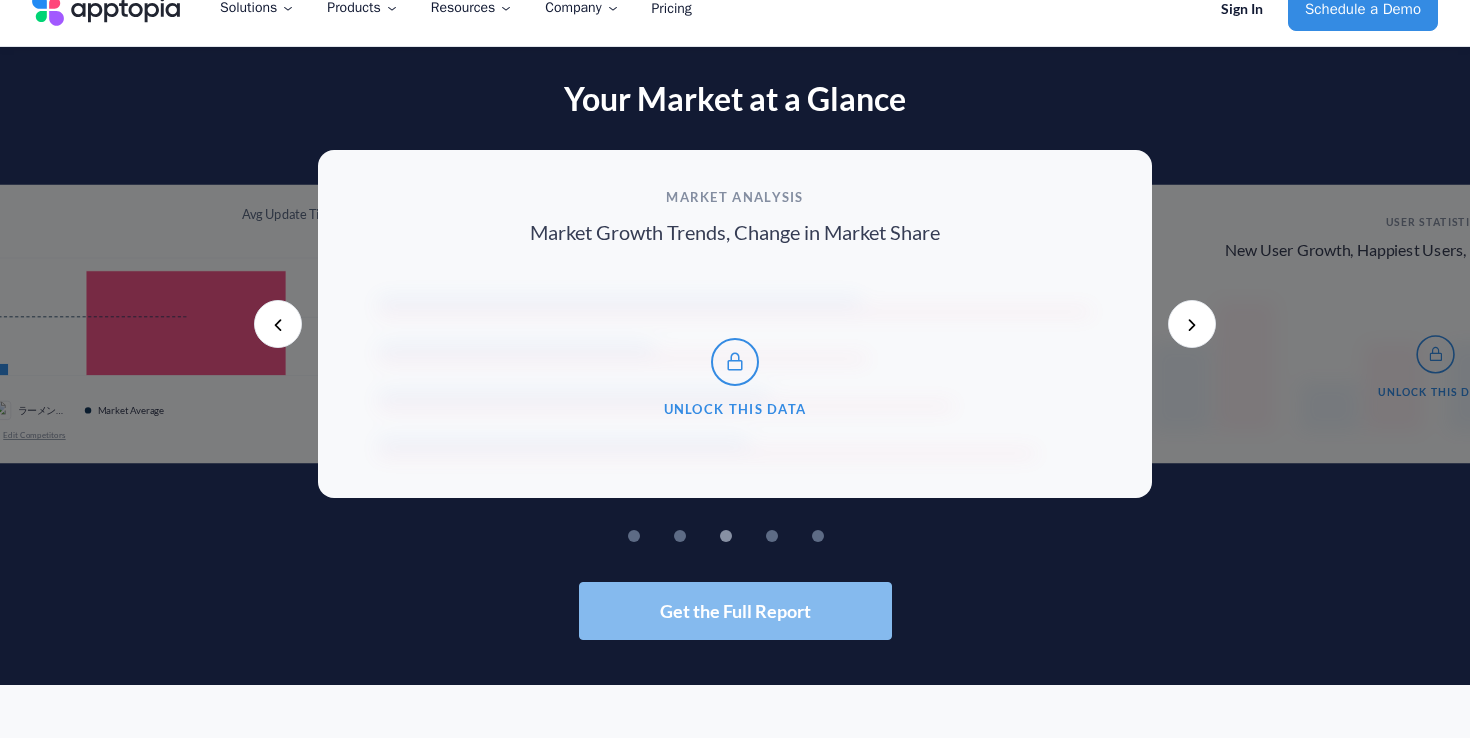 click on "Get the Full Report" at bounding box center (735, 611) 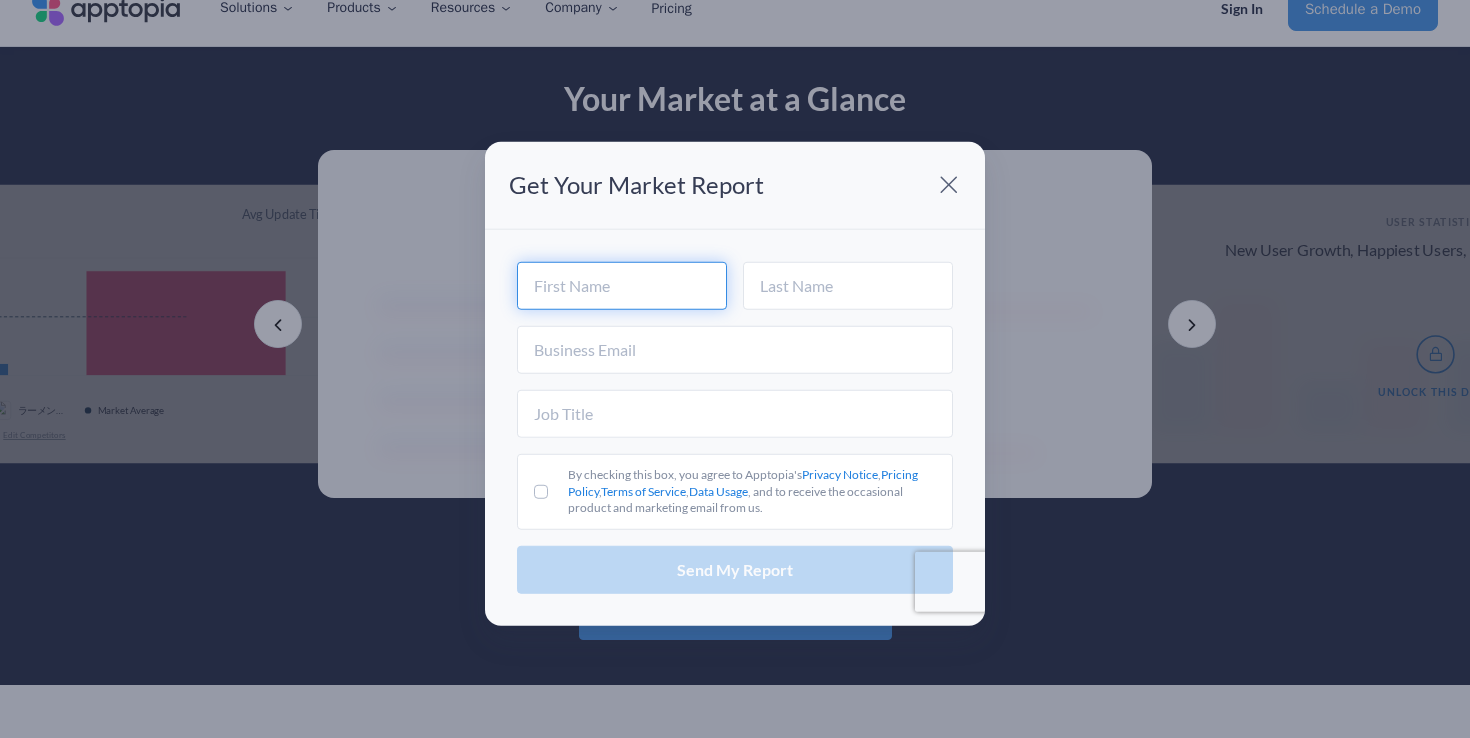 click at bounding box center (622, 286) 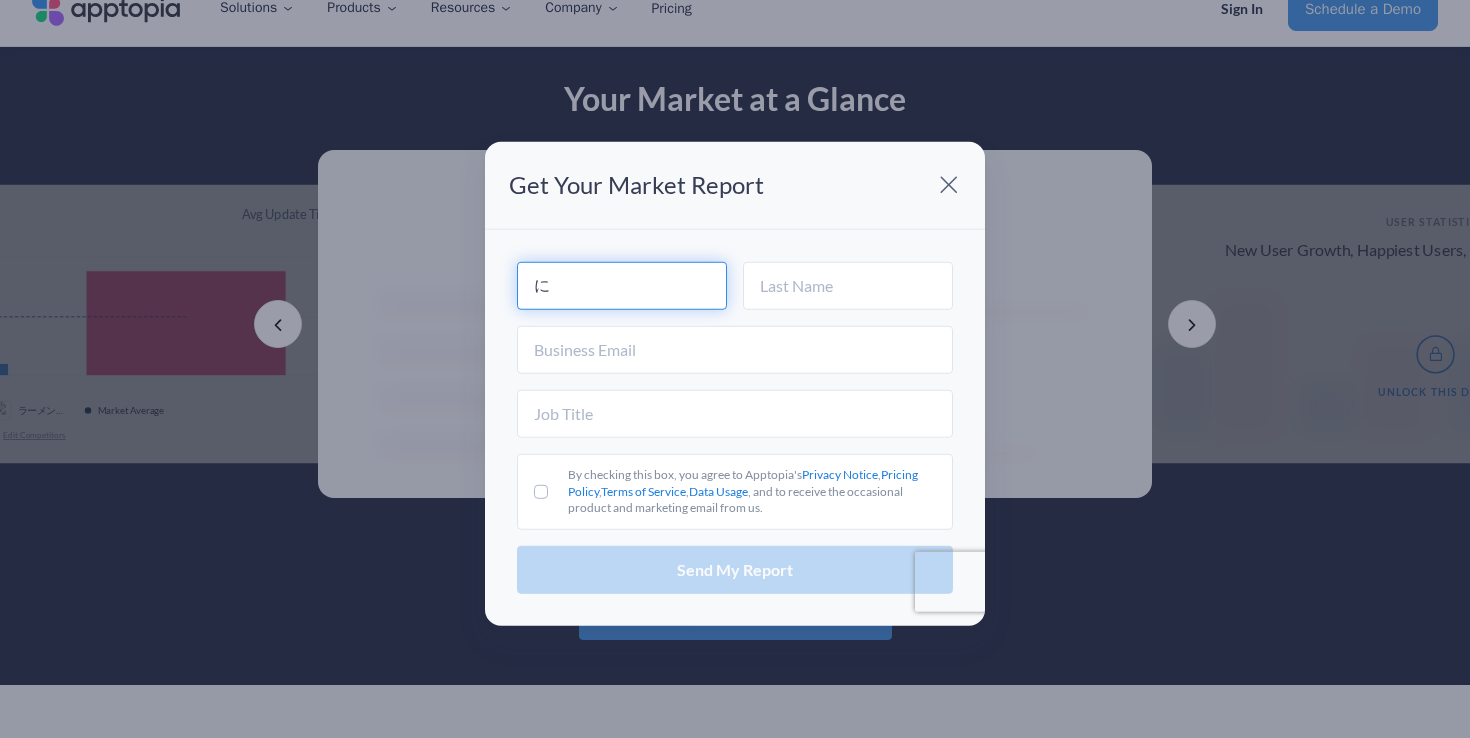 type on "に" 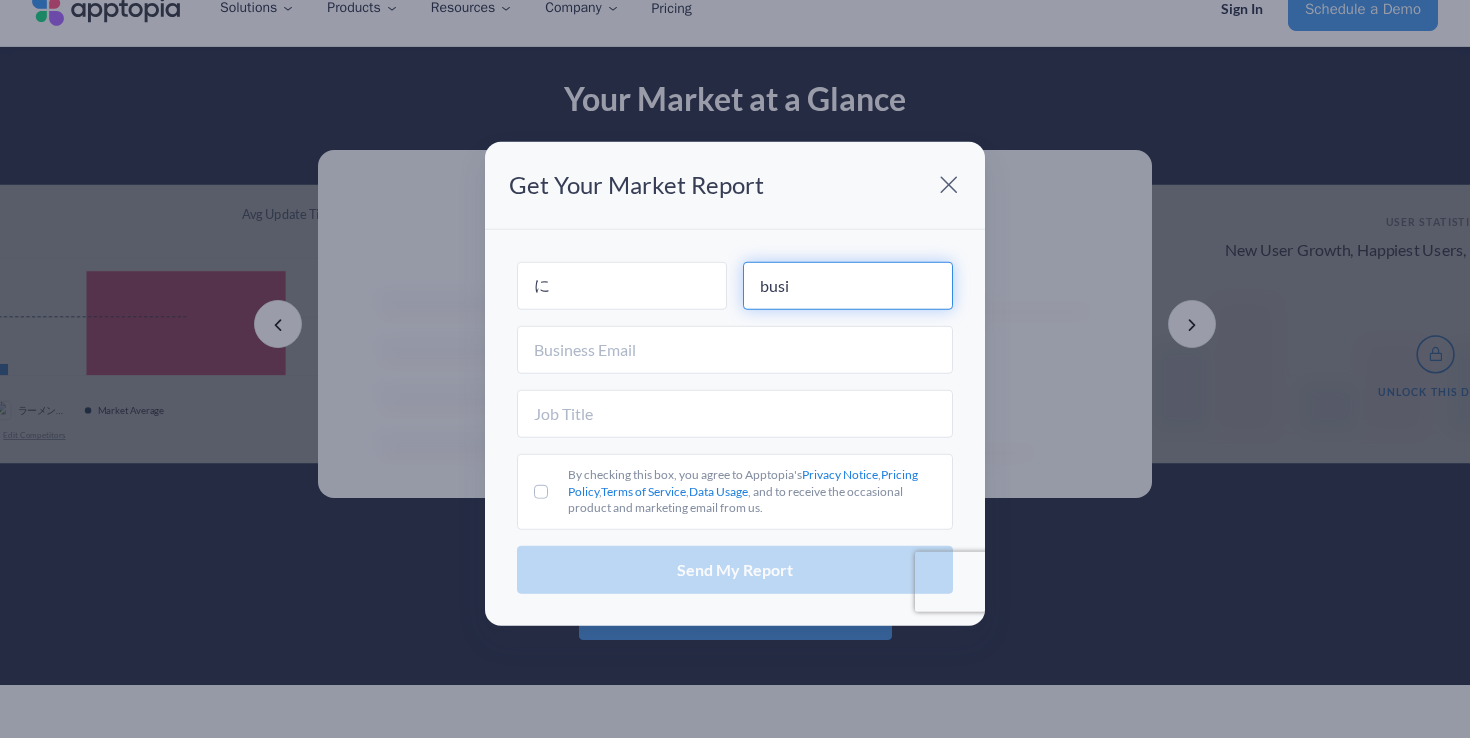 type on "busi" 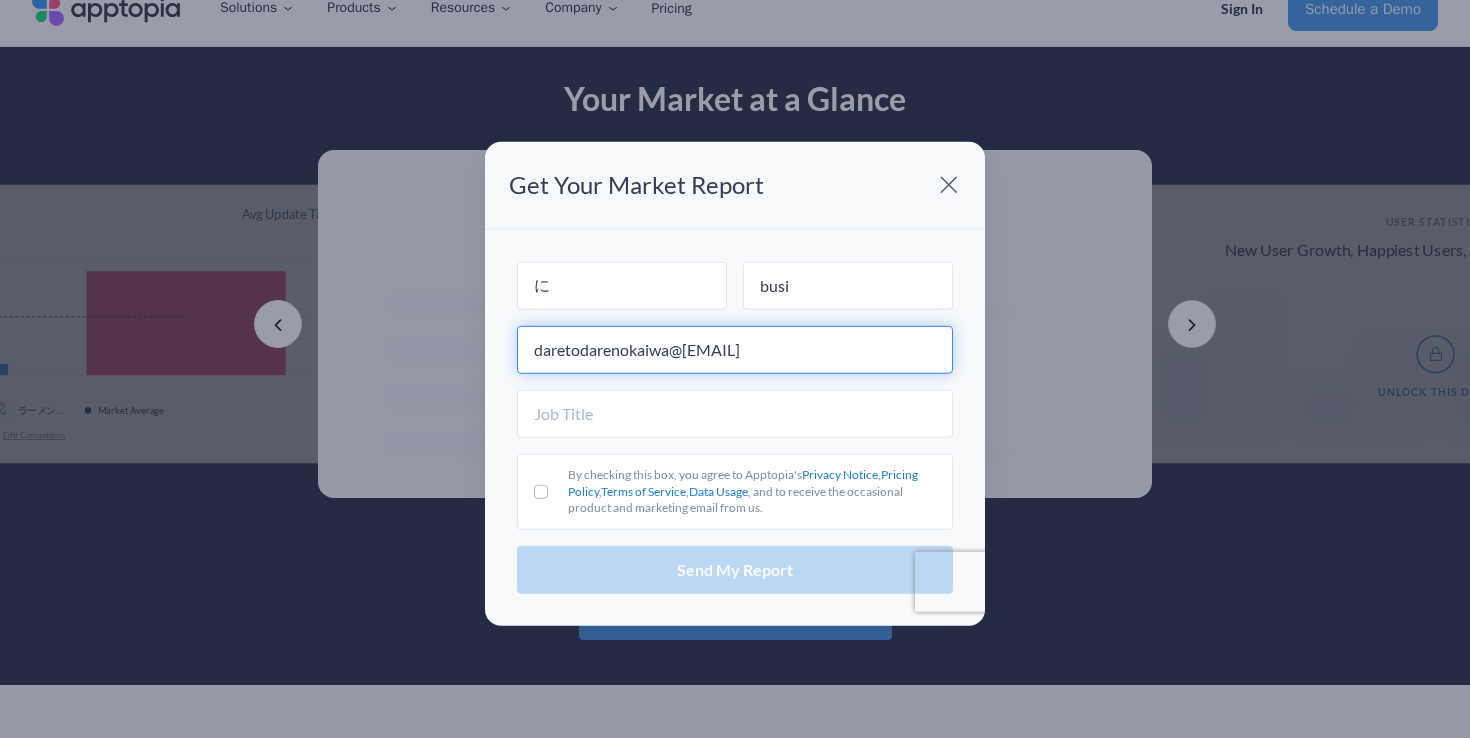 type on "[EMAIL]" 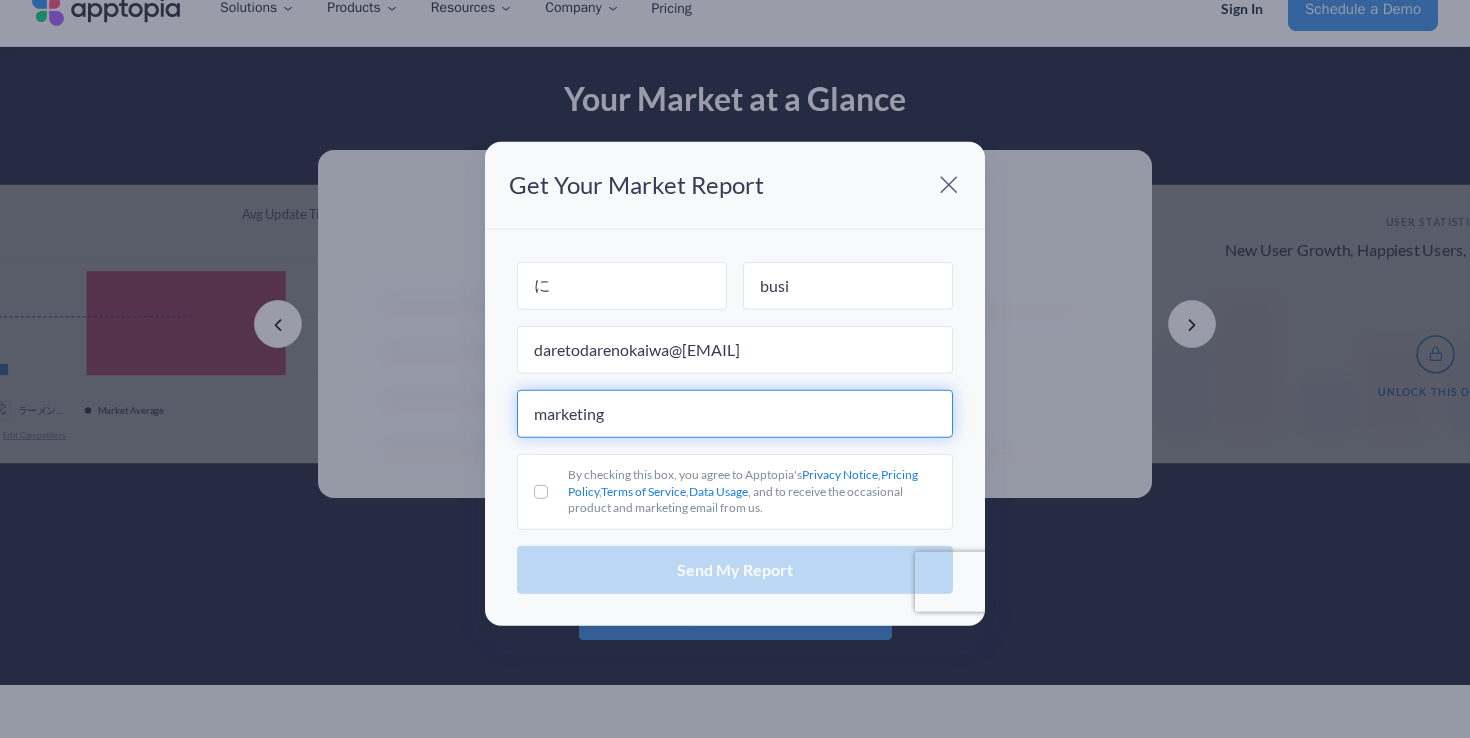 type on "marketing" 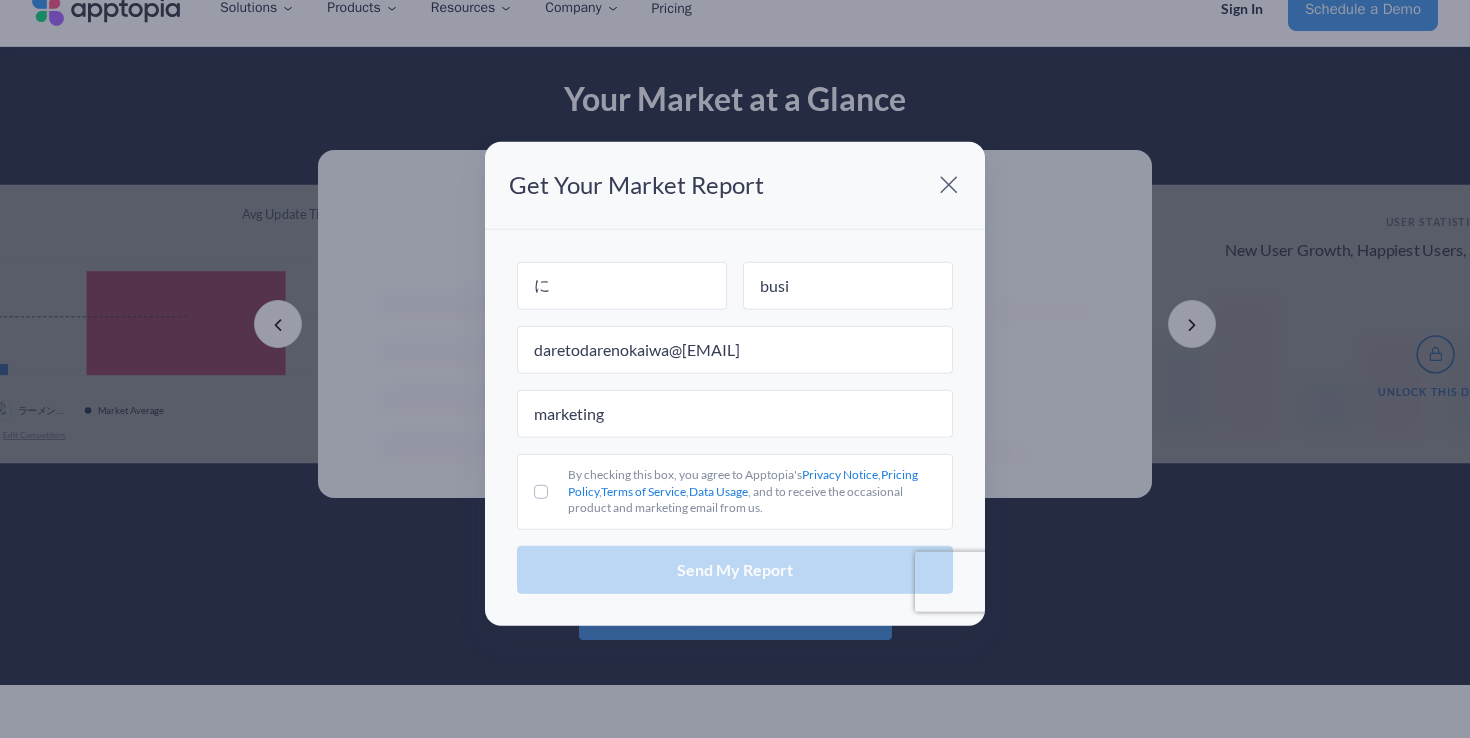 click on "By checking this box, you agree to Apptopia's Privacy Notice, Pricing Policy, Terms of Service, Data Usage, and to receive the occasional product and marketing email from us." at bounding box center (735, 492) 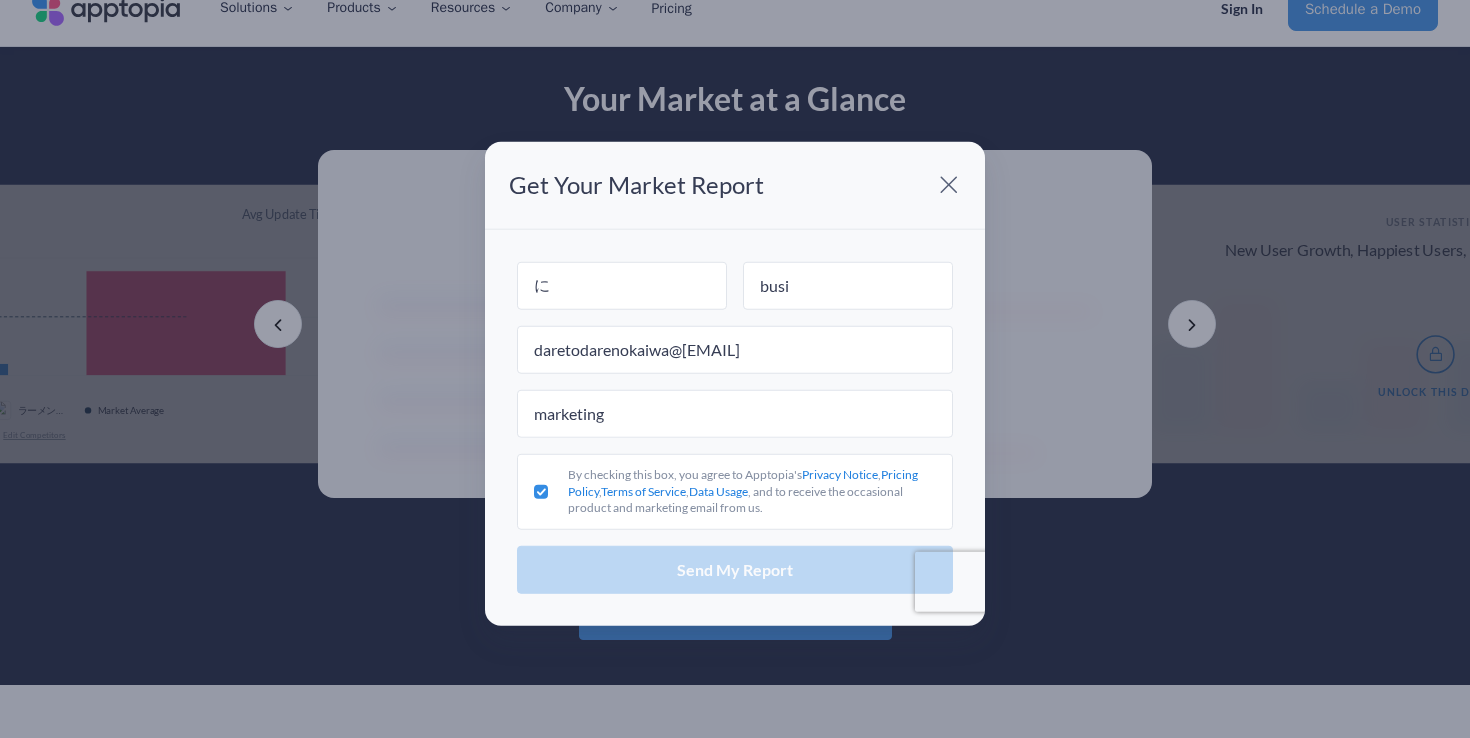checkbox on "true" 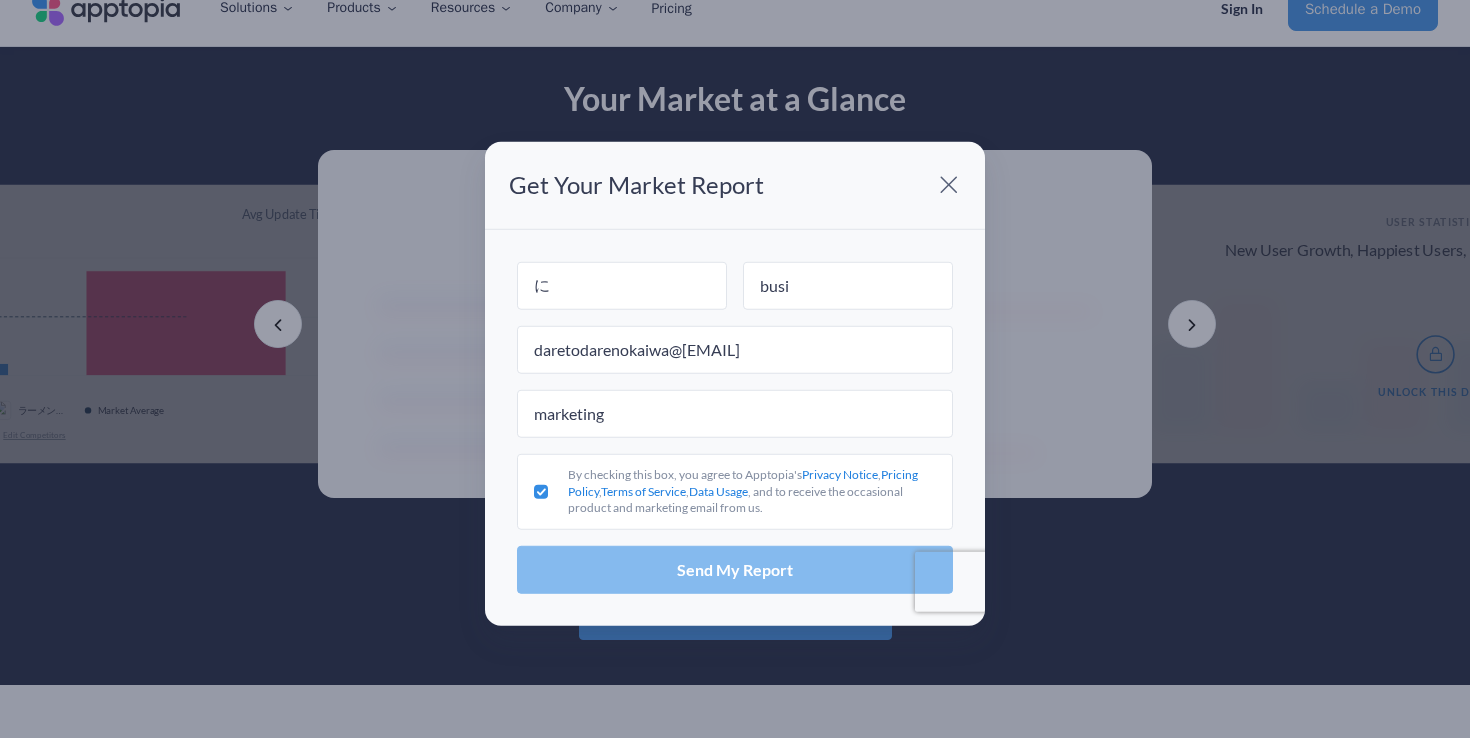 click on "Send My Report" at bounding box center (735, 570) 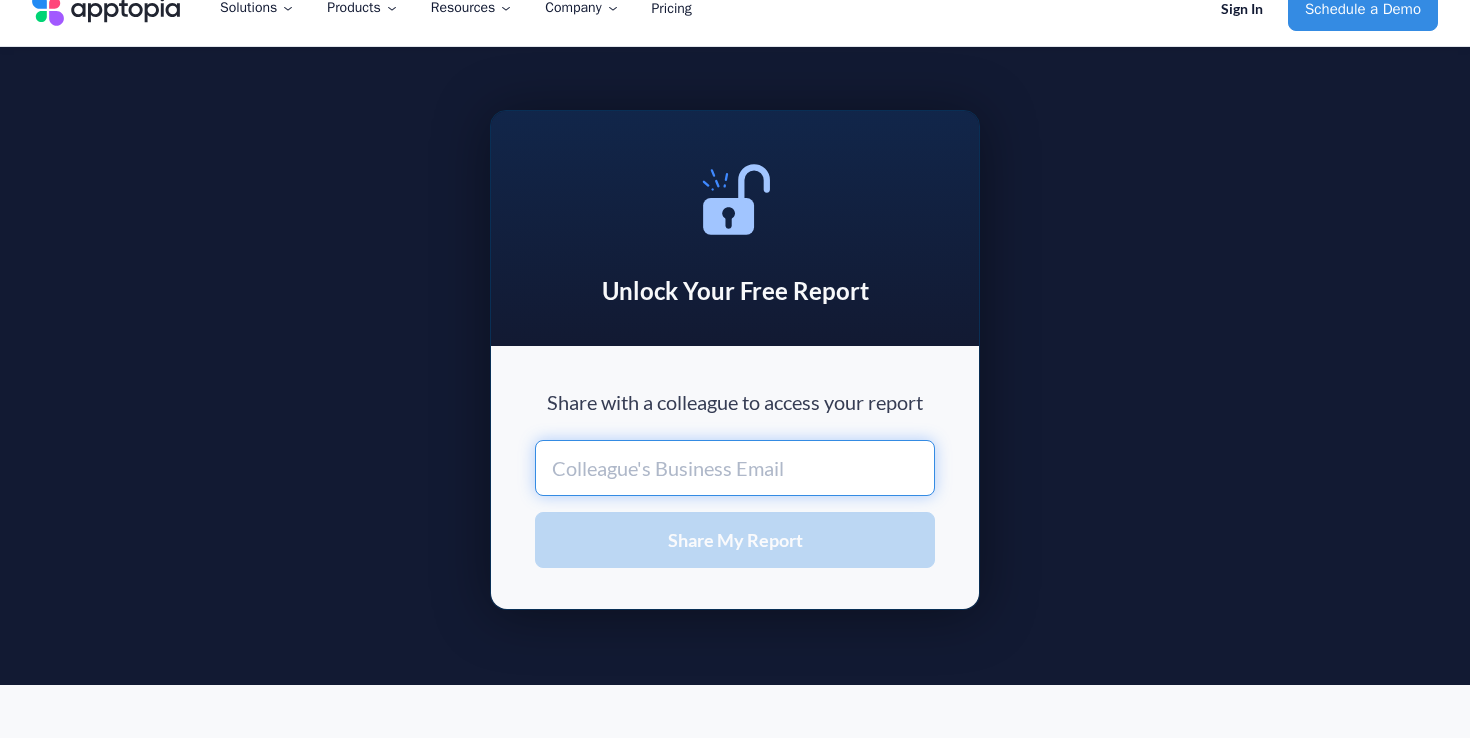 click at bounding box center (735, 468) 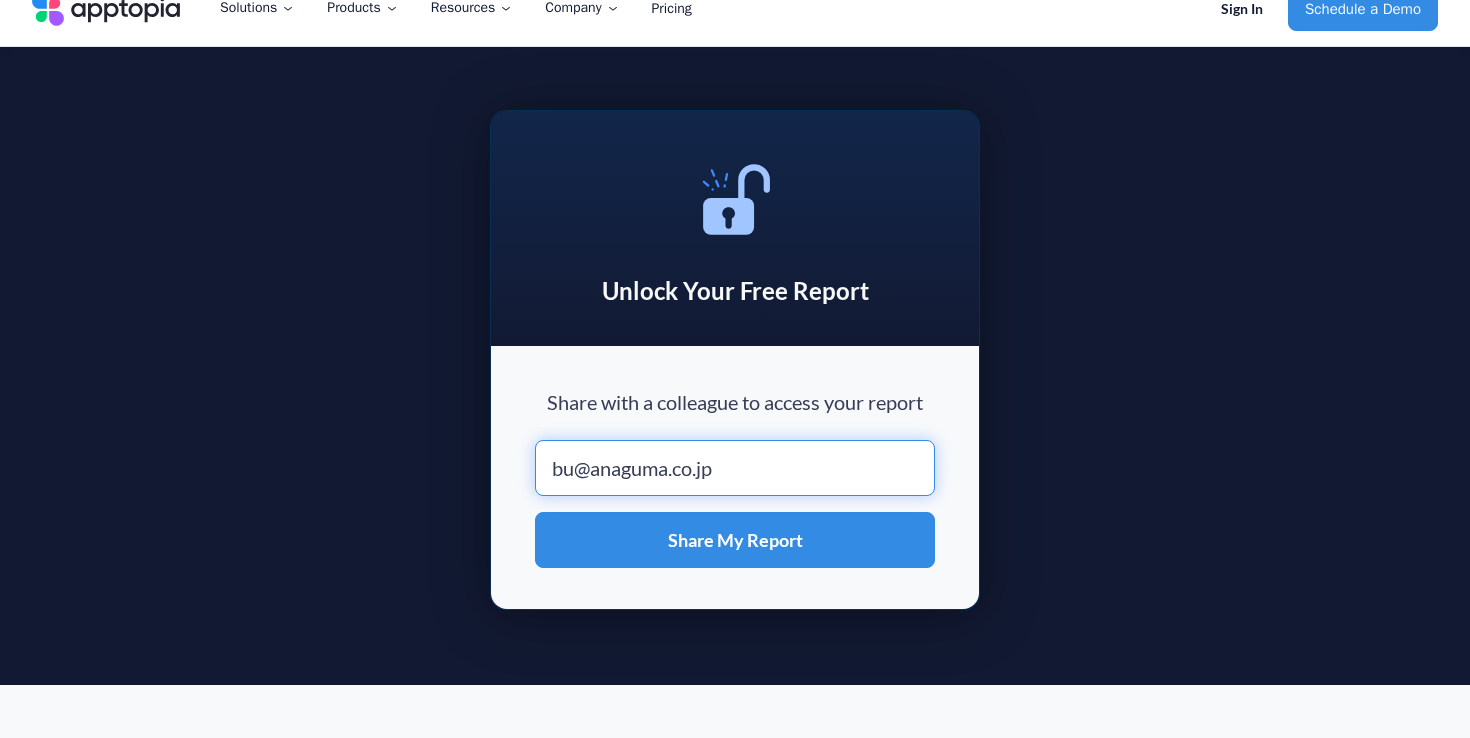 type on "bu@anaguma.co.jp" 